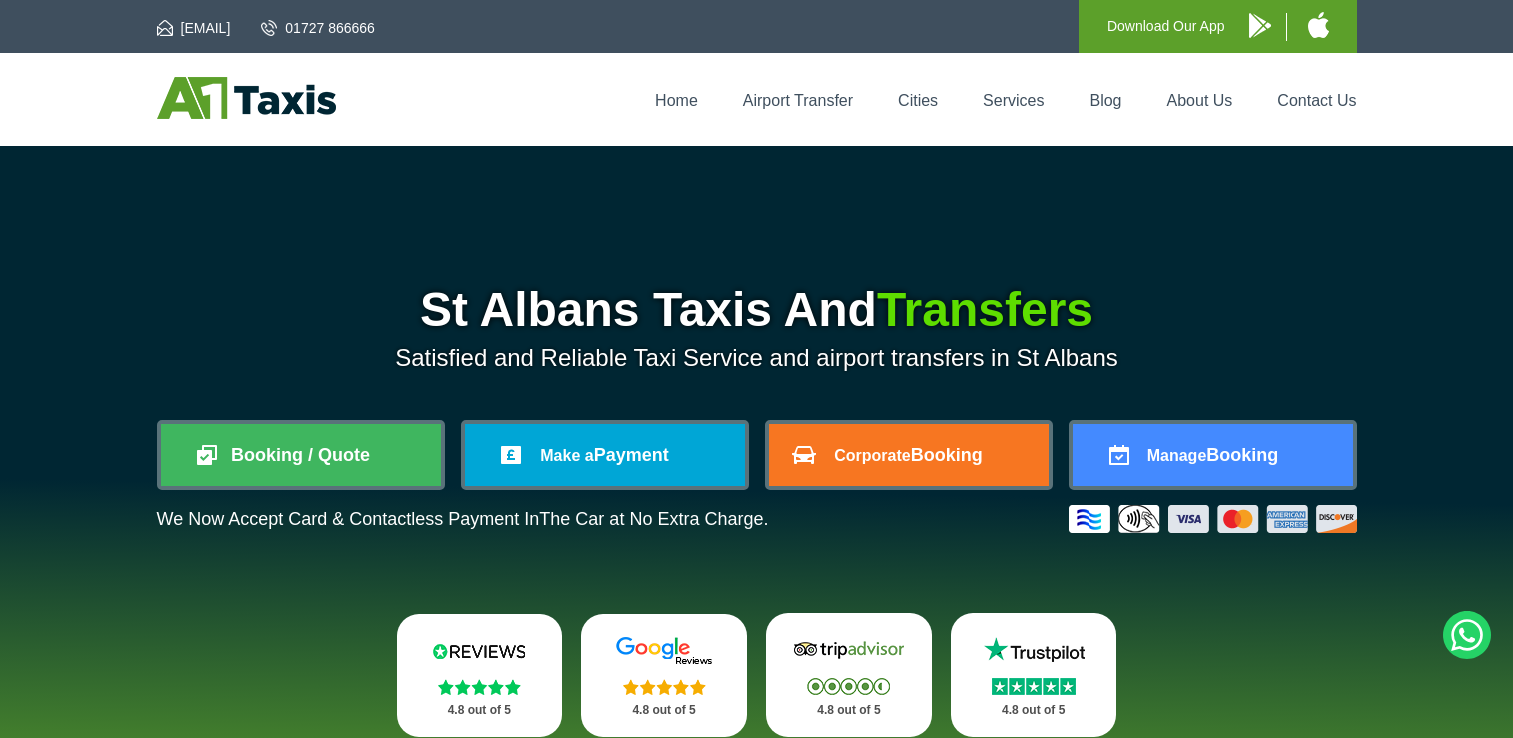 scroll, scrollTop: 0, scrollLeft: 0, axis: both 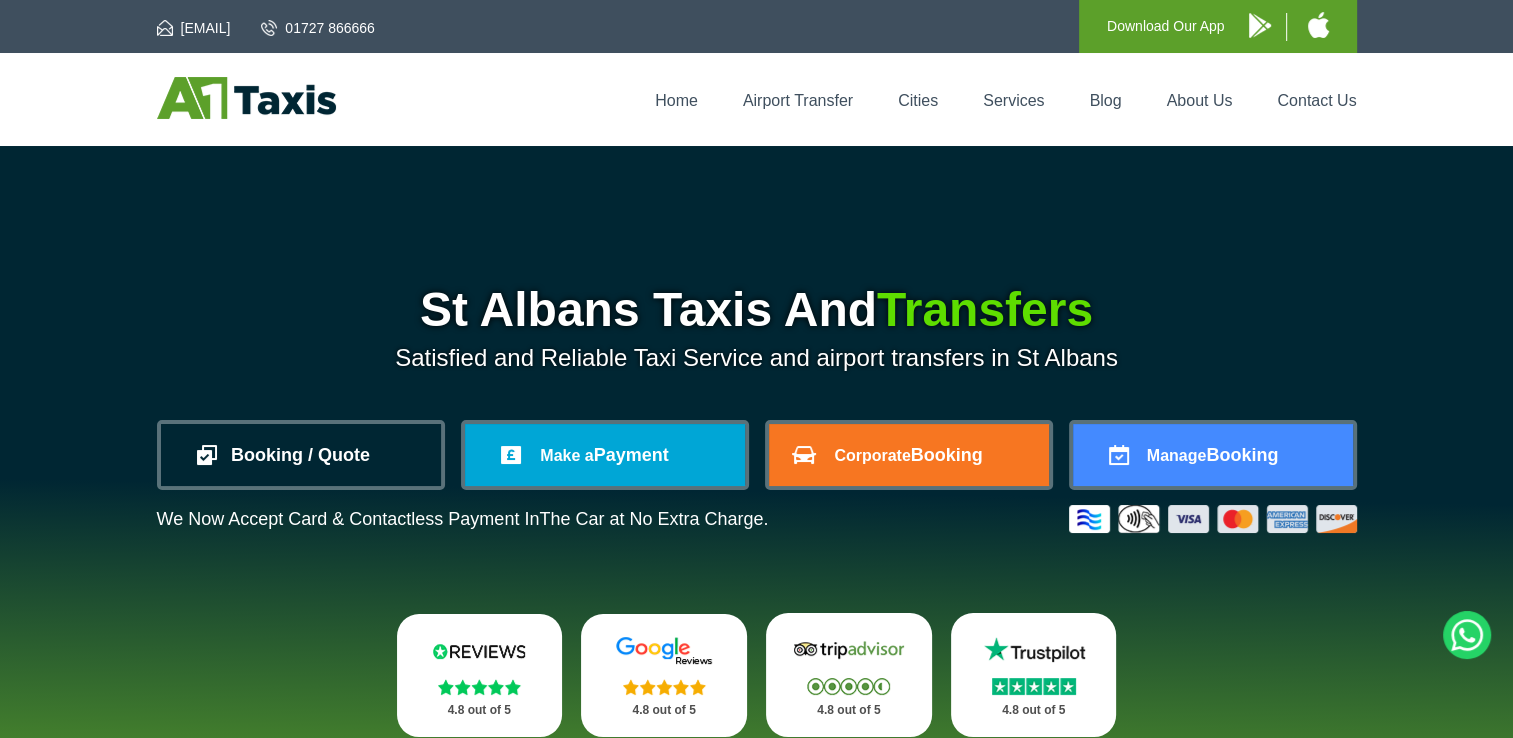 drag, startPoint x: 0, startPoint y: 0, endPoint x: 360, endPoint y: 467, distance: 589.6516 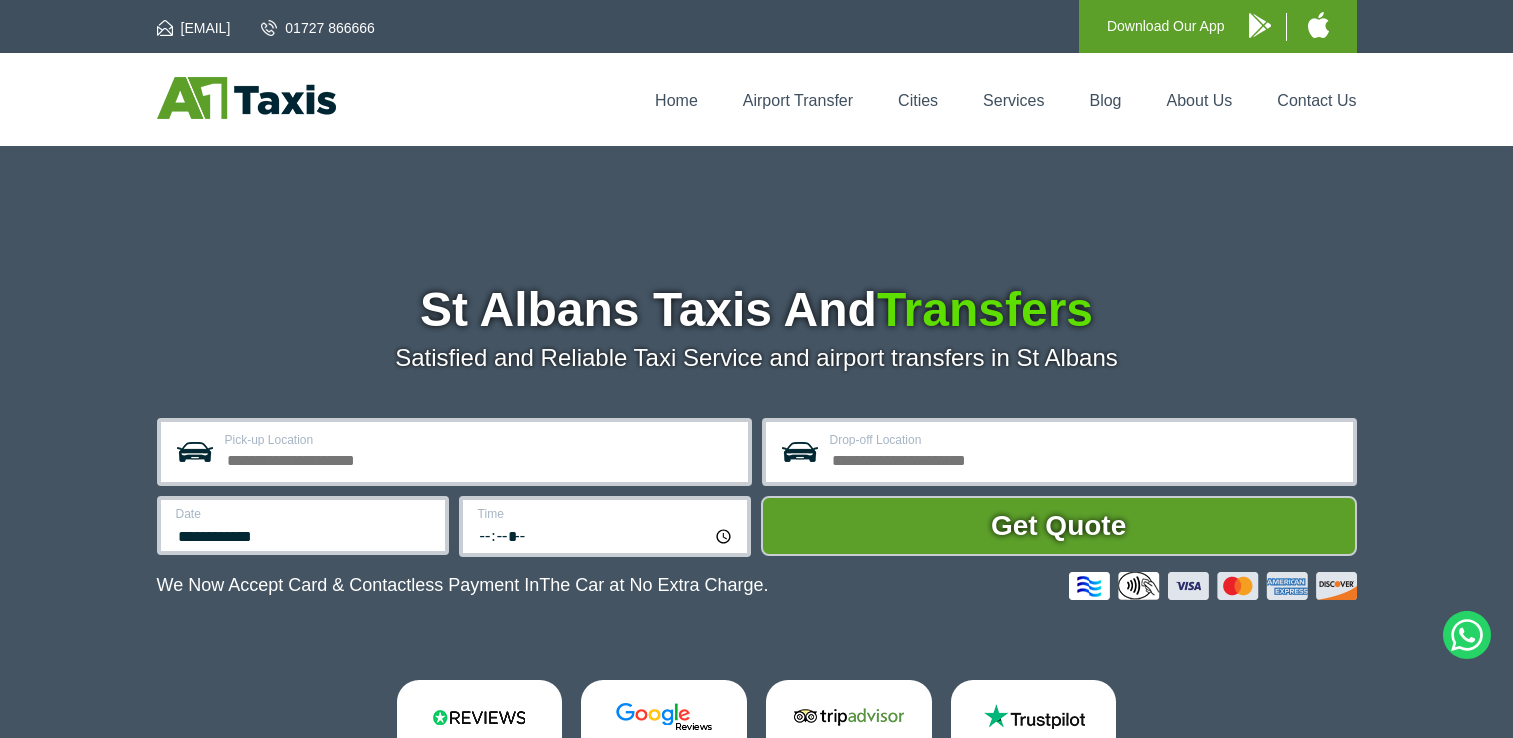 scroll, scrollTop: 0, scrollLeft: 0, axis: both 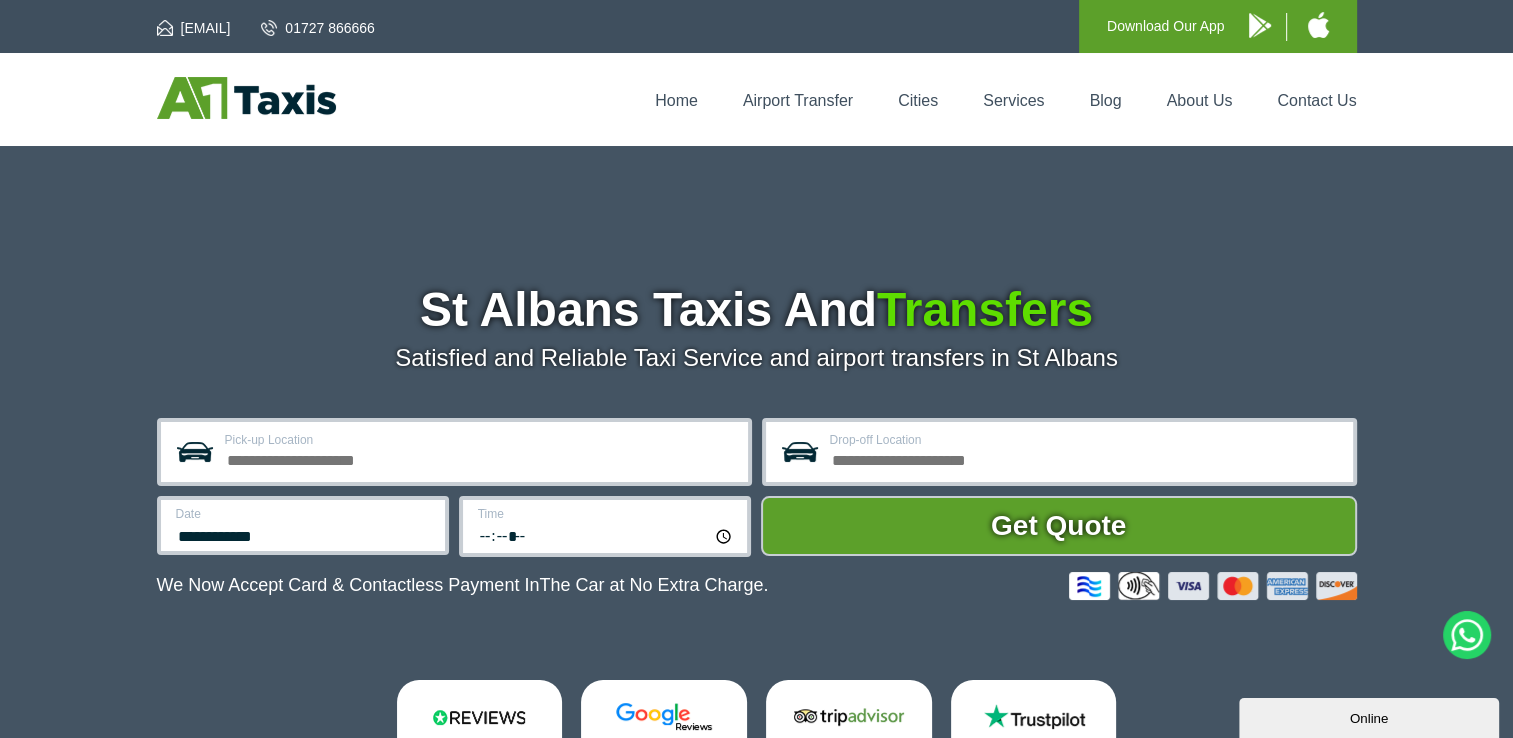 click on "Pick-up Location" at bounding box center [480, 458] 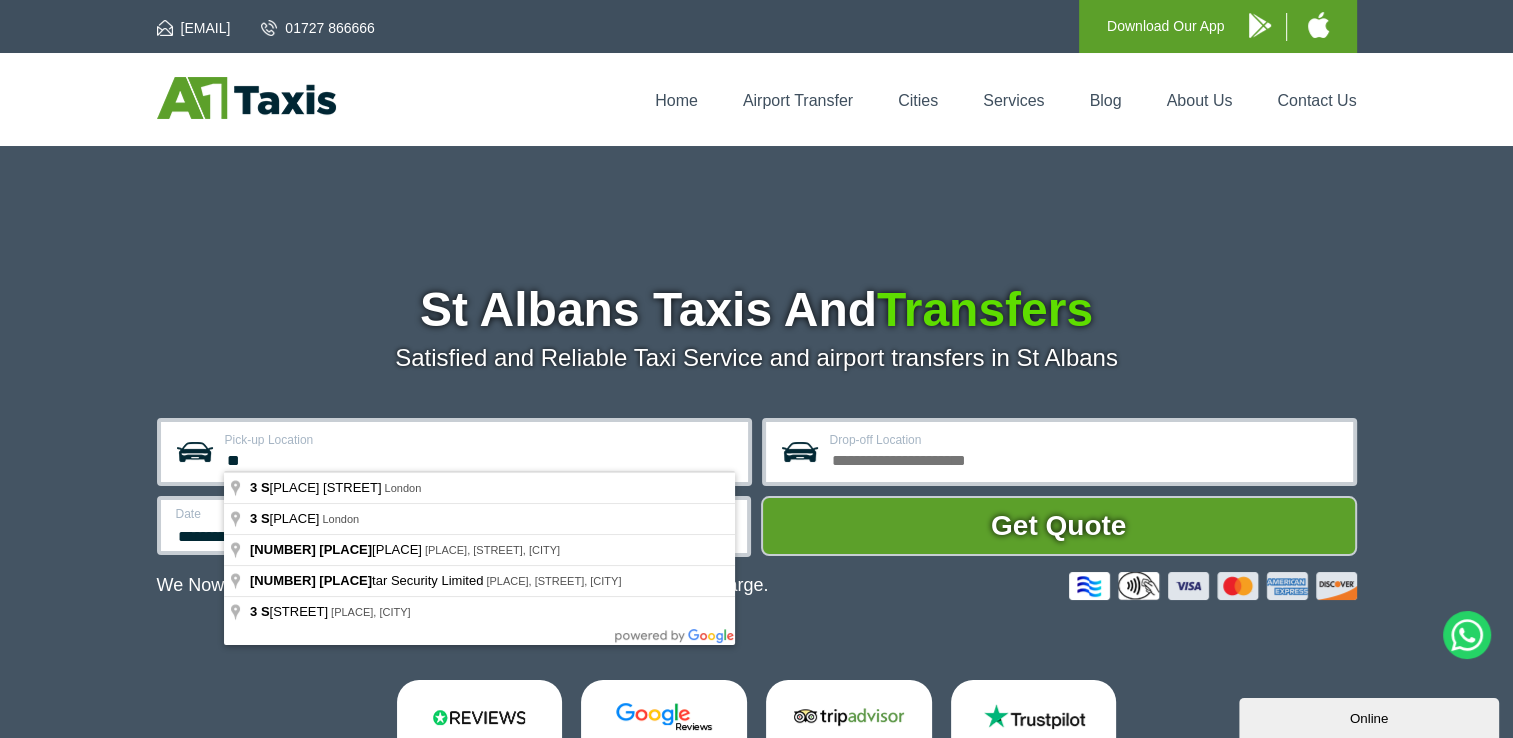 type on "*" 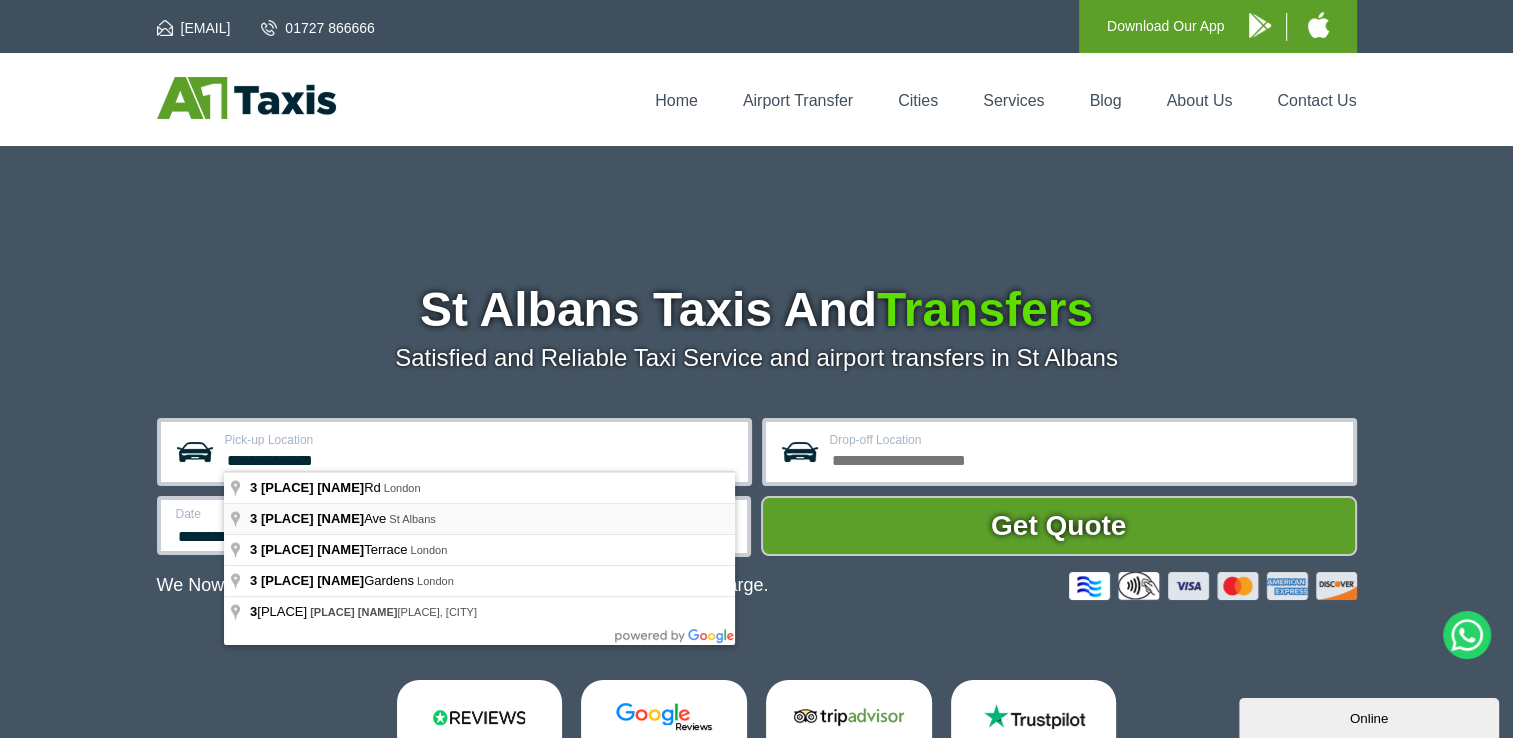 type on "**********" 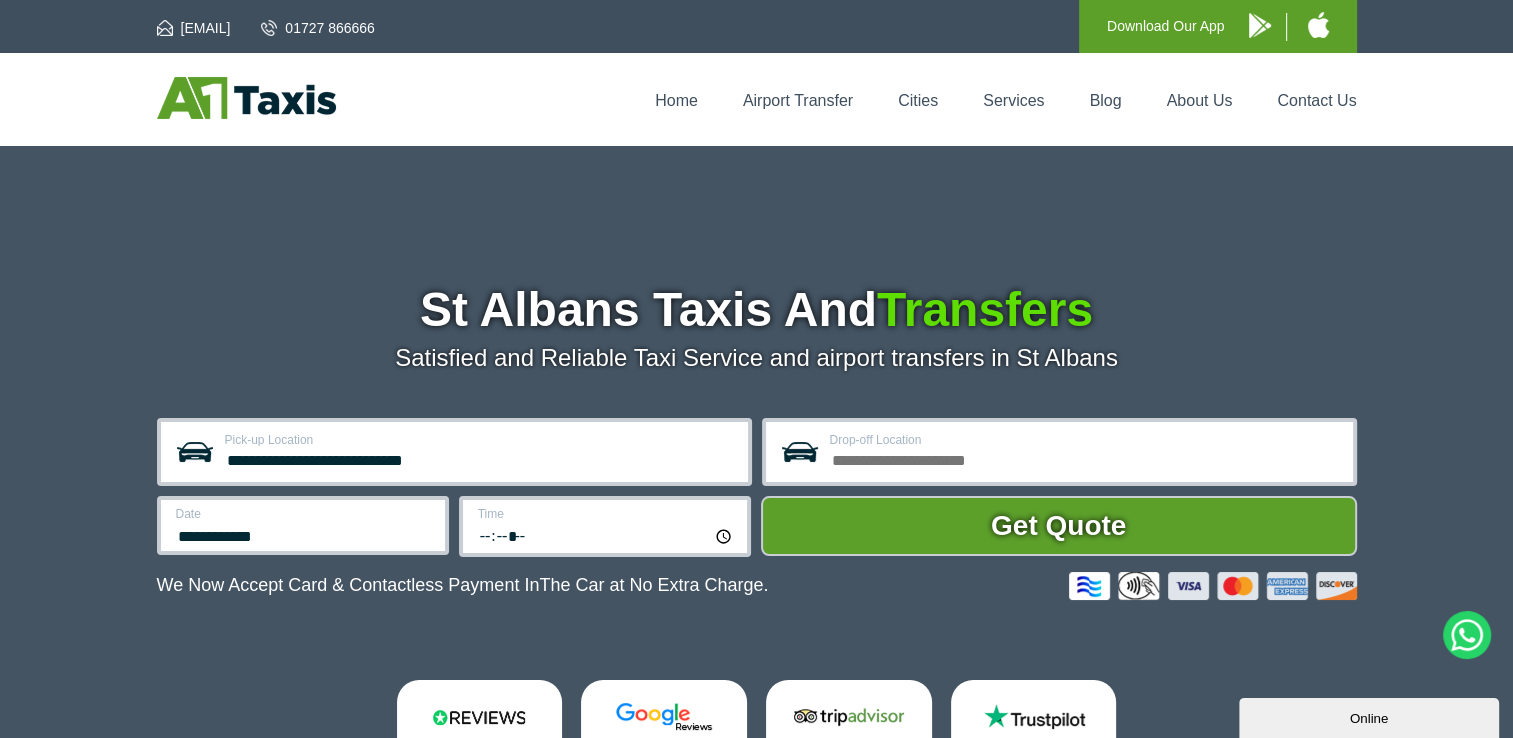 click on "Drop-off Location" at bounding box center (1085, 458) 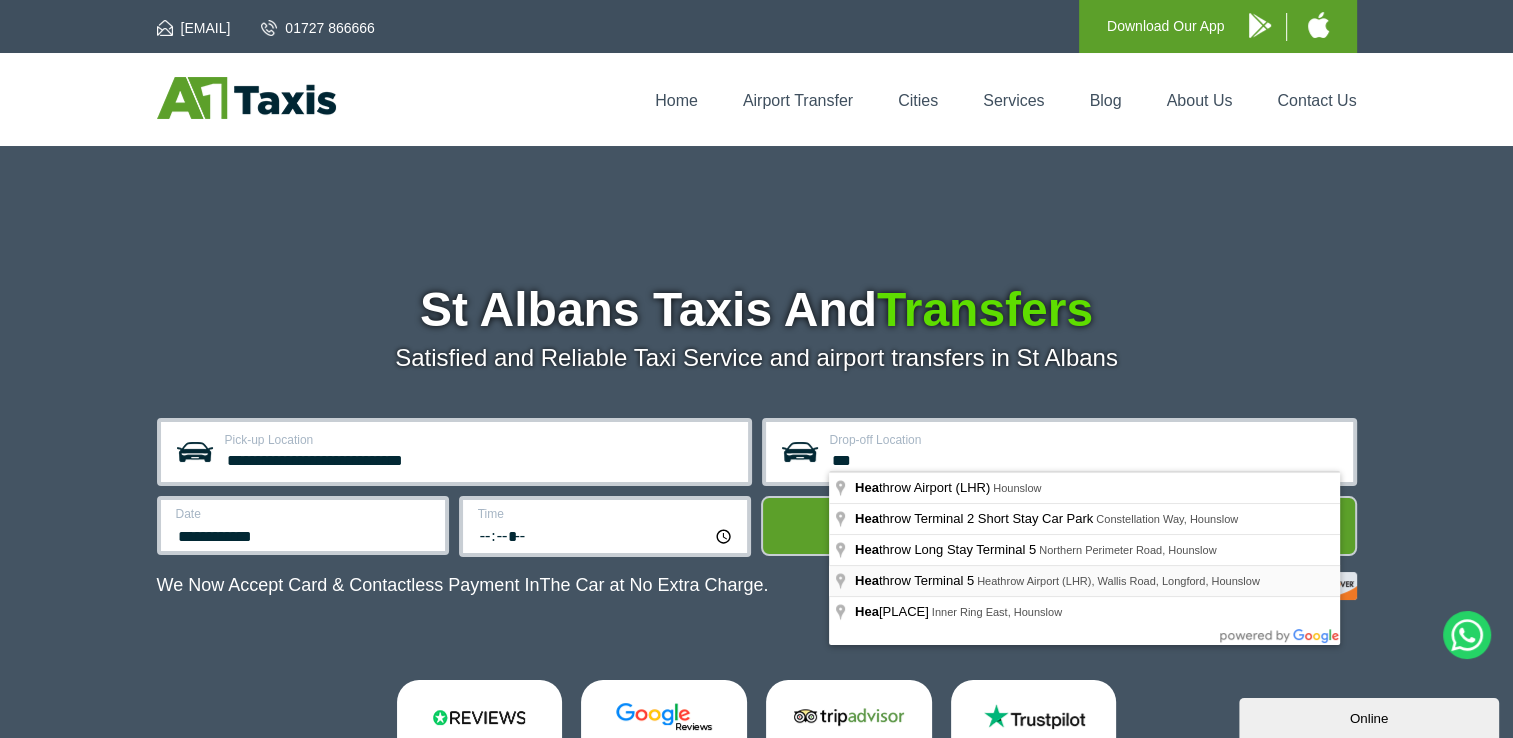 type on "**********" 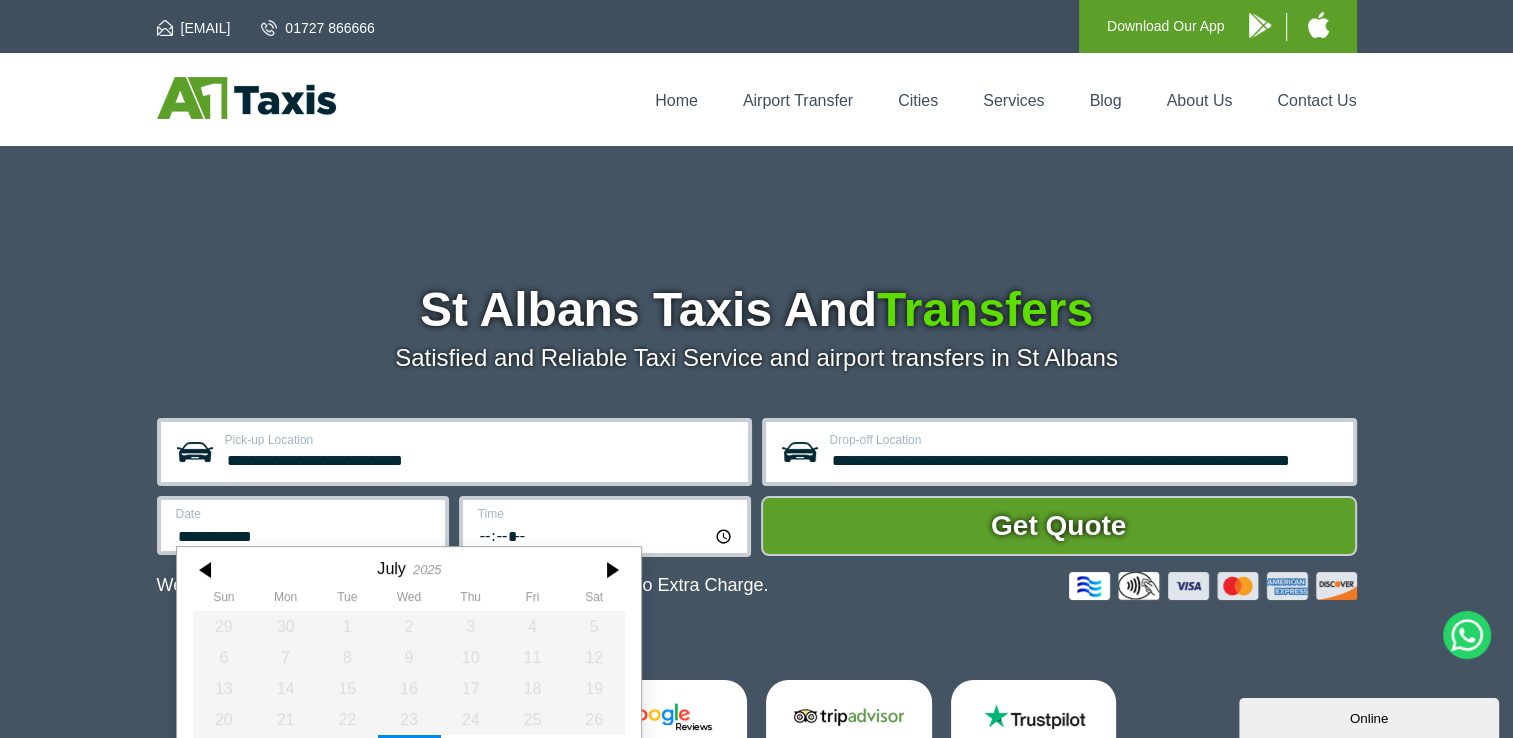scroll, scrollTop: 92, scrollLeft: 0, axis: vertical 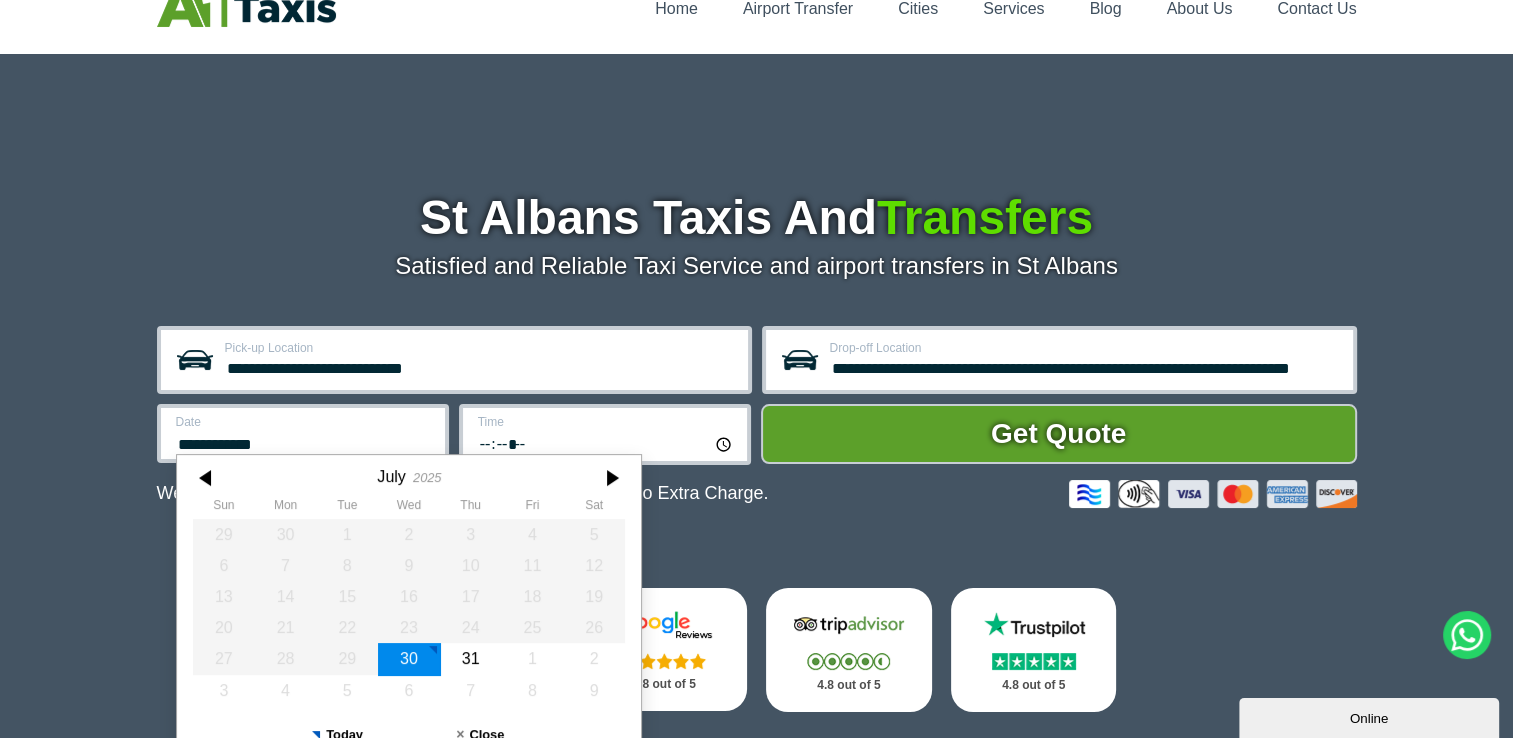 click on "**********" at bounding box center (303, 433) 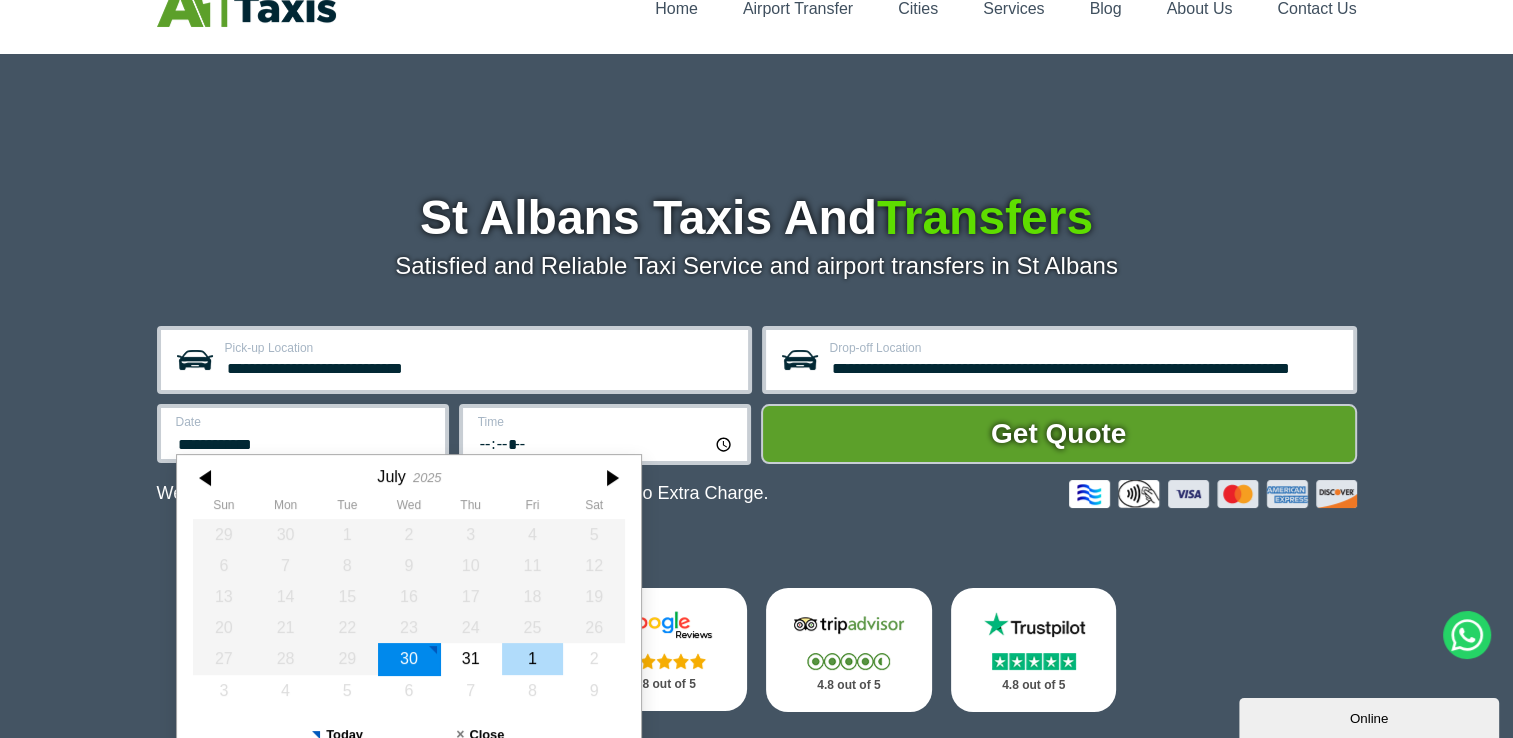 click on "1" at bounding box center [532, 658] 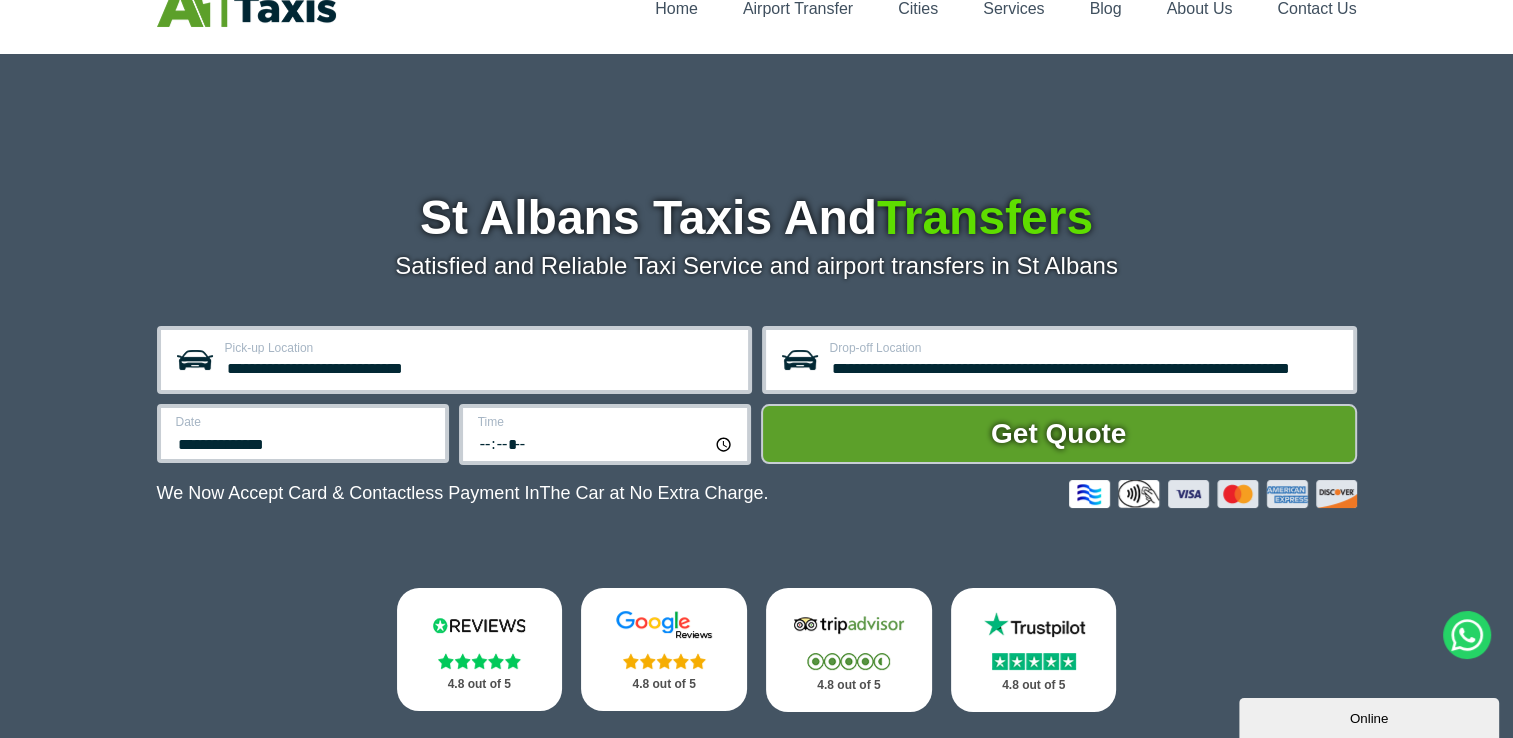 click on "*****" at bounding box center (606, 443) 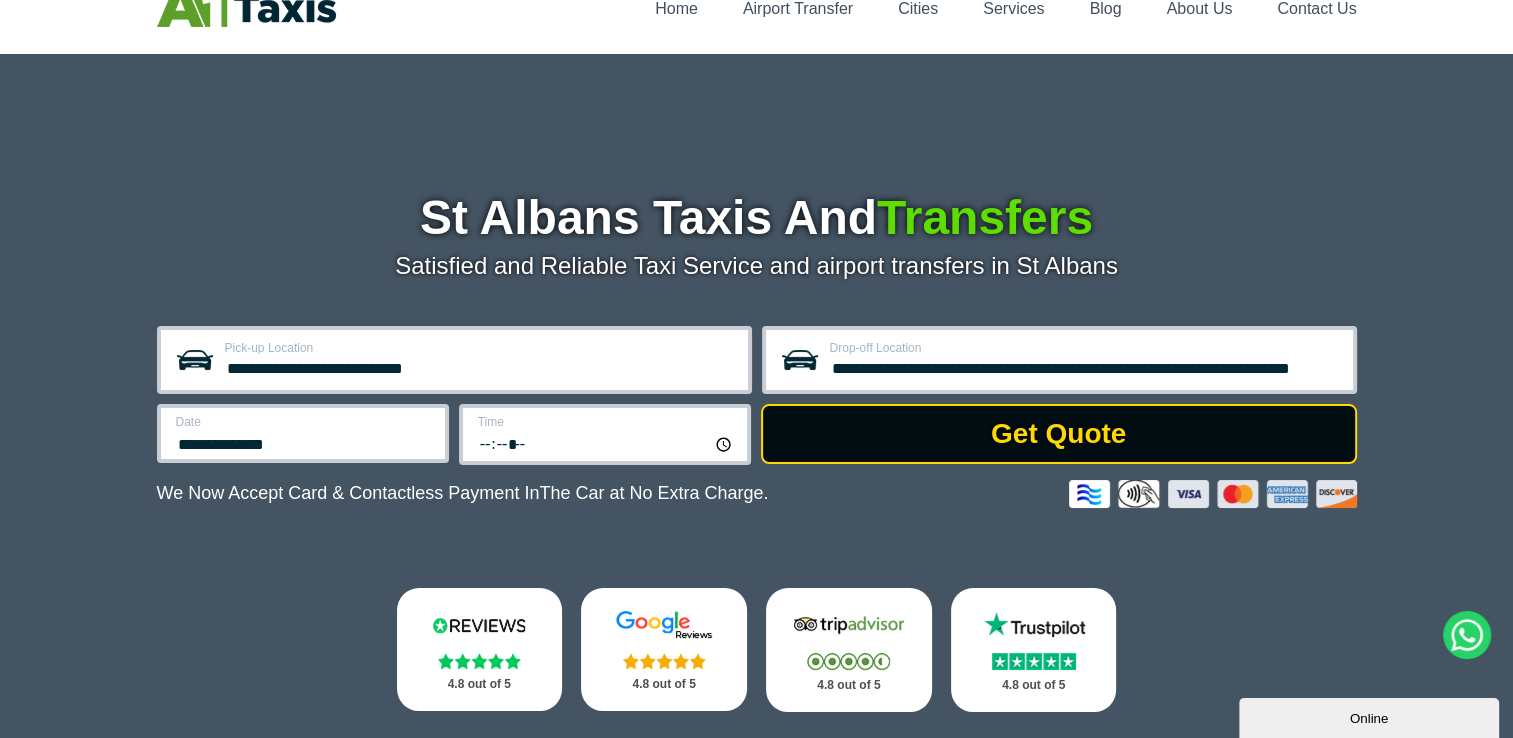 type on "*****" 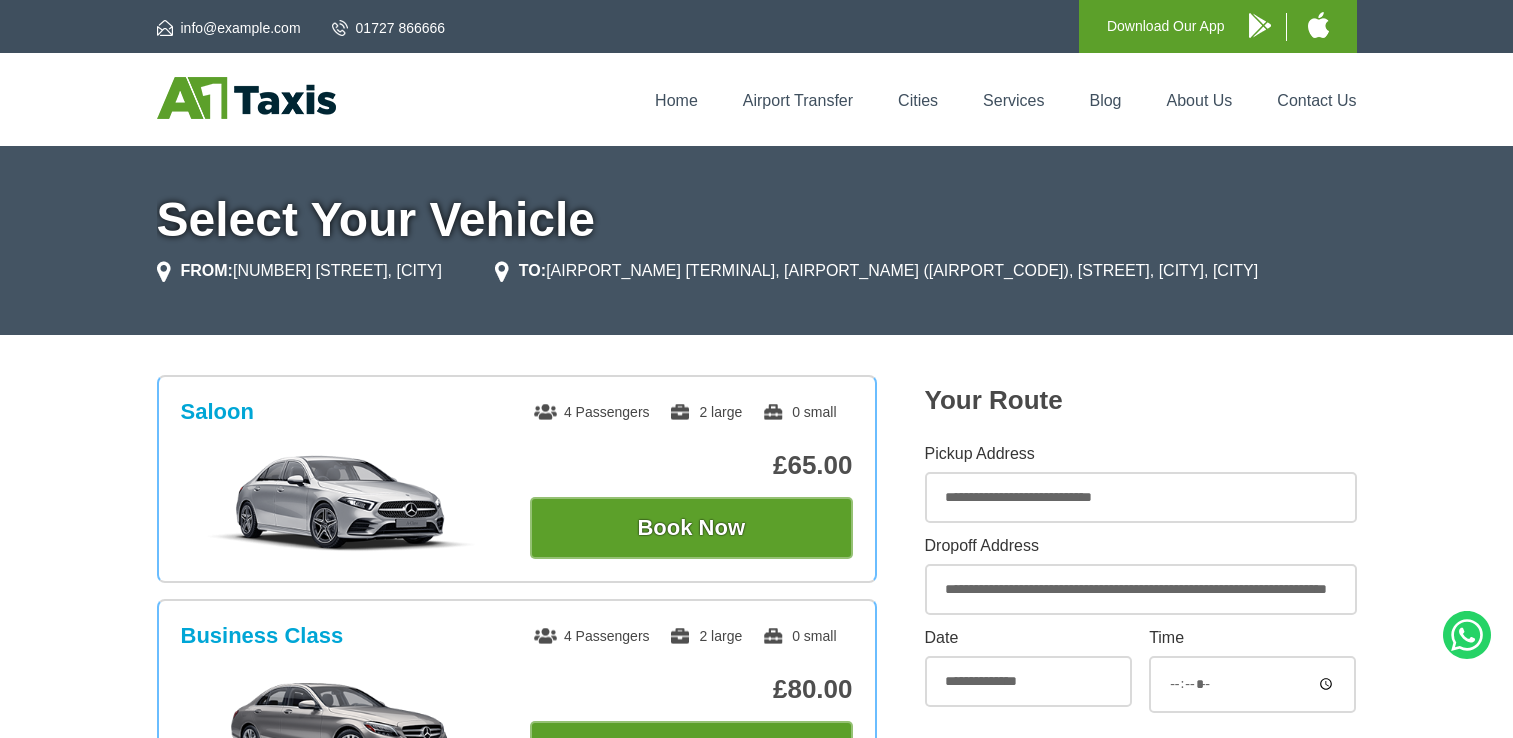 scroll, scrollTop: 0, scrollLeft: 0, axis: both 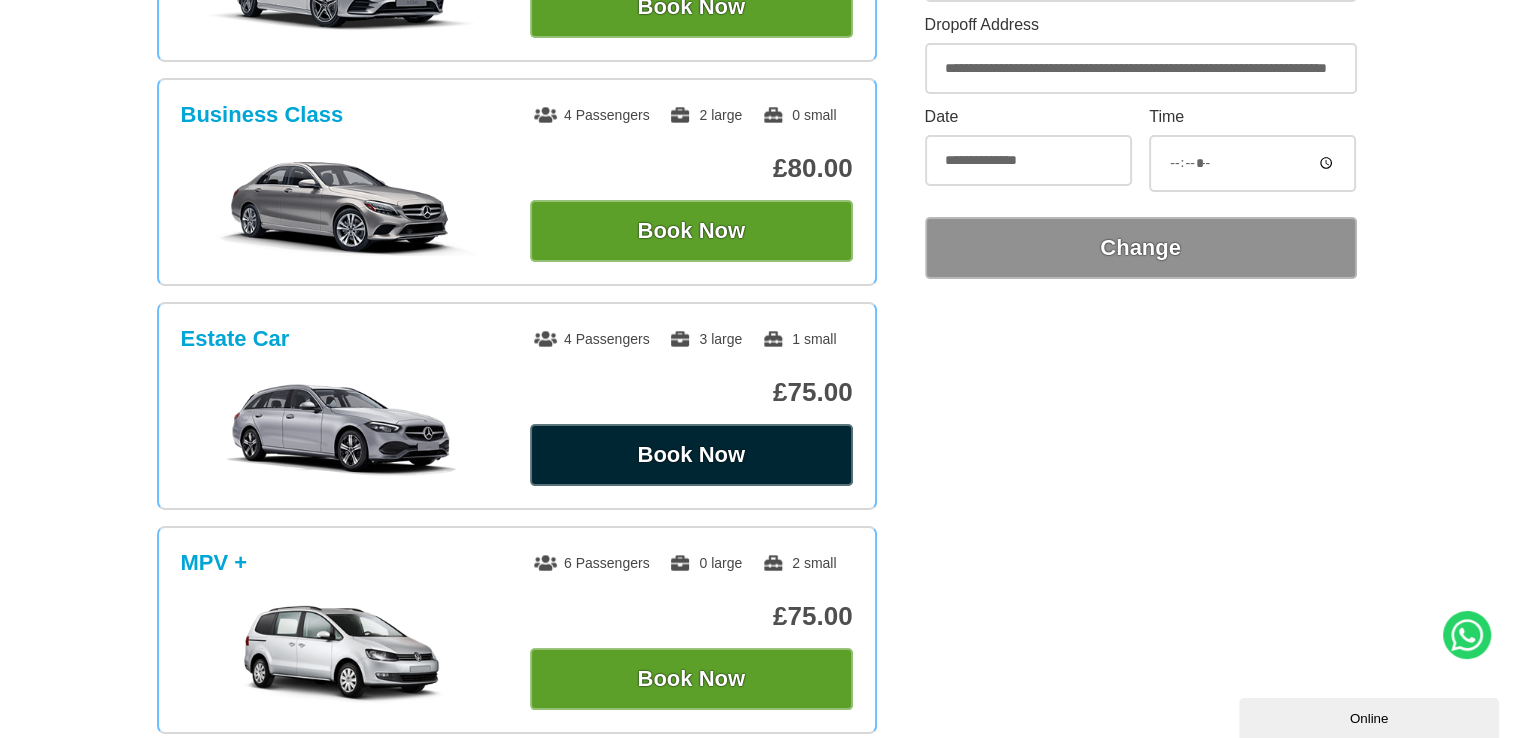 click on "Book Now" at bounding box center (691, 455) 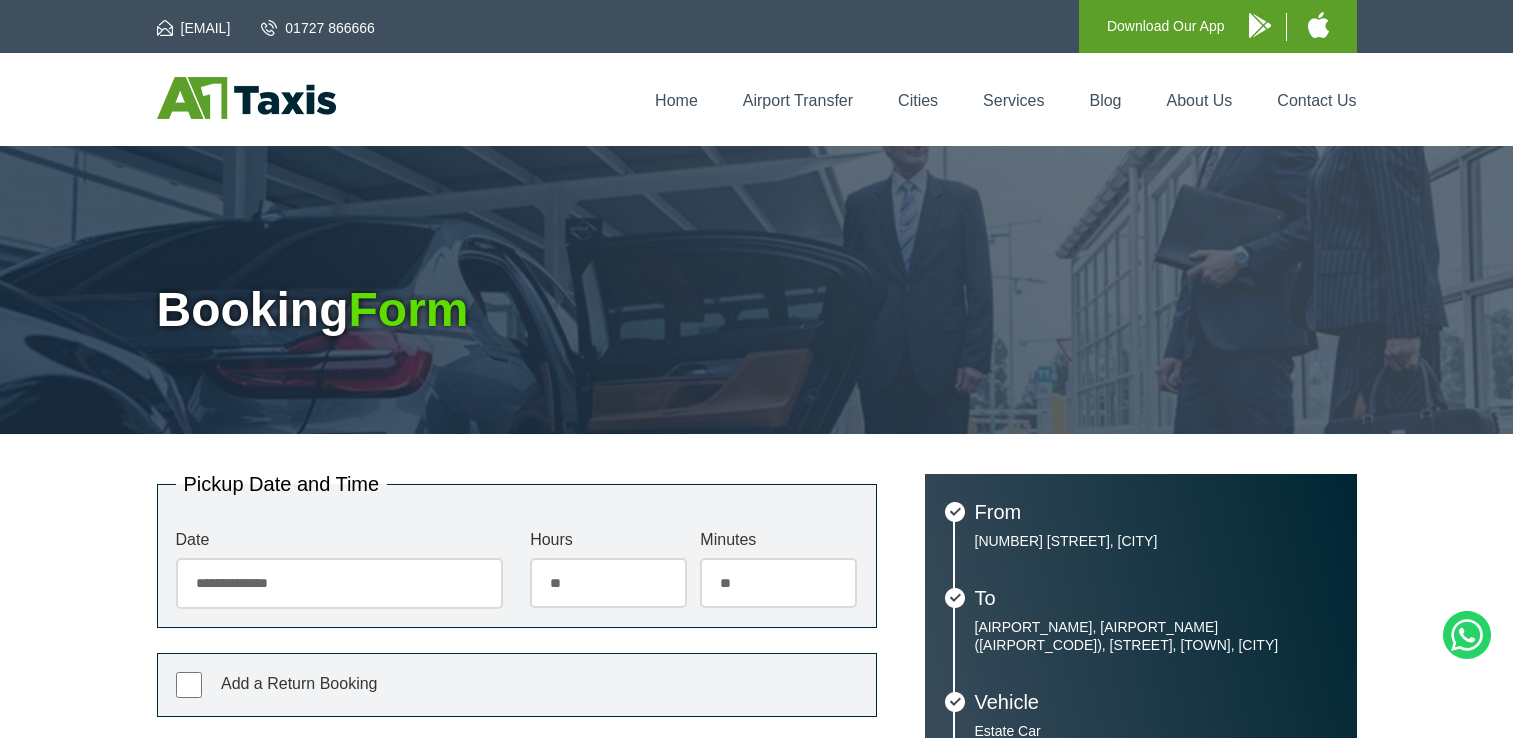 scroll, scrollTop: 0, scrollLeft: 0, axis: both 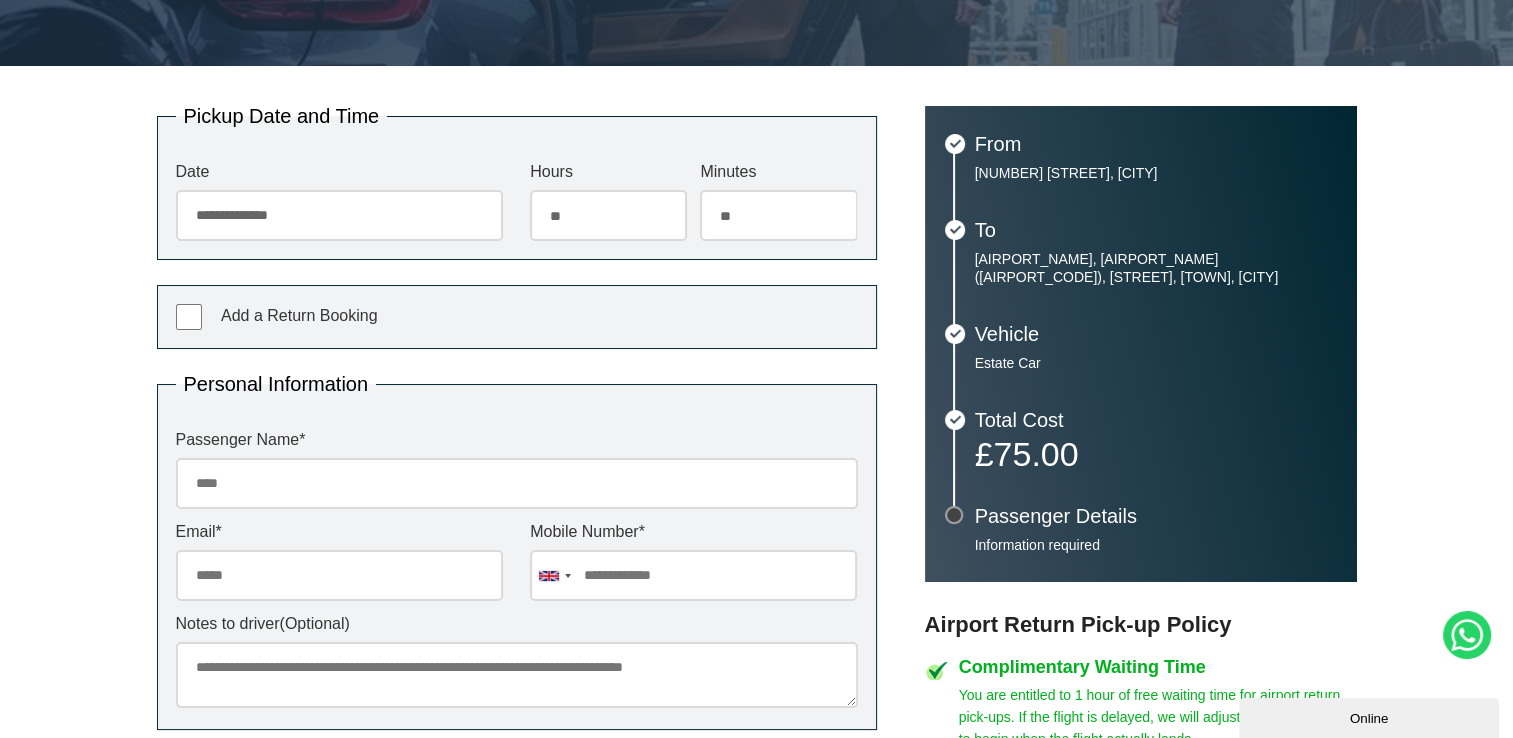 click on "Passenger Name  *" at bounding box center (517, 483) 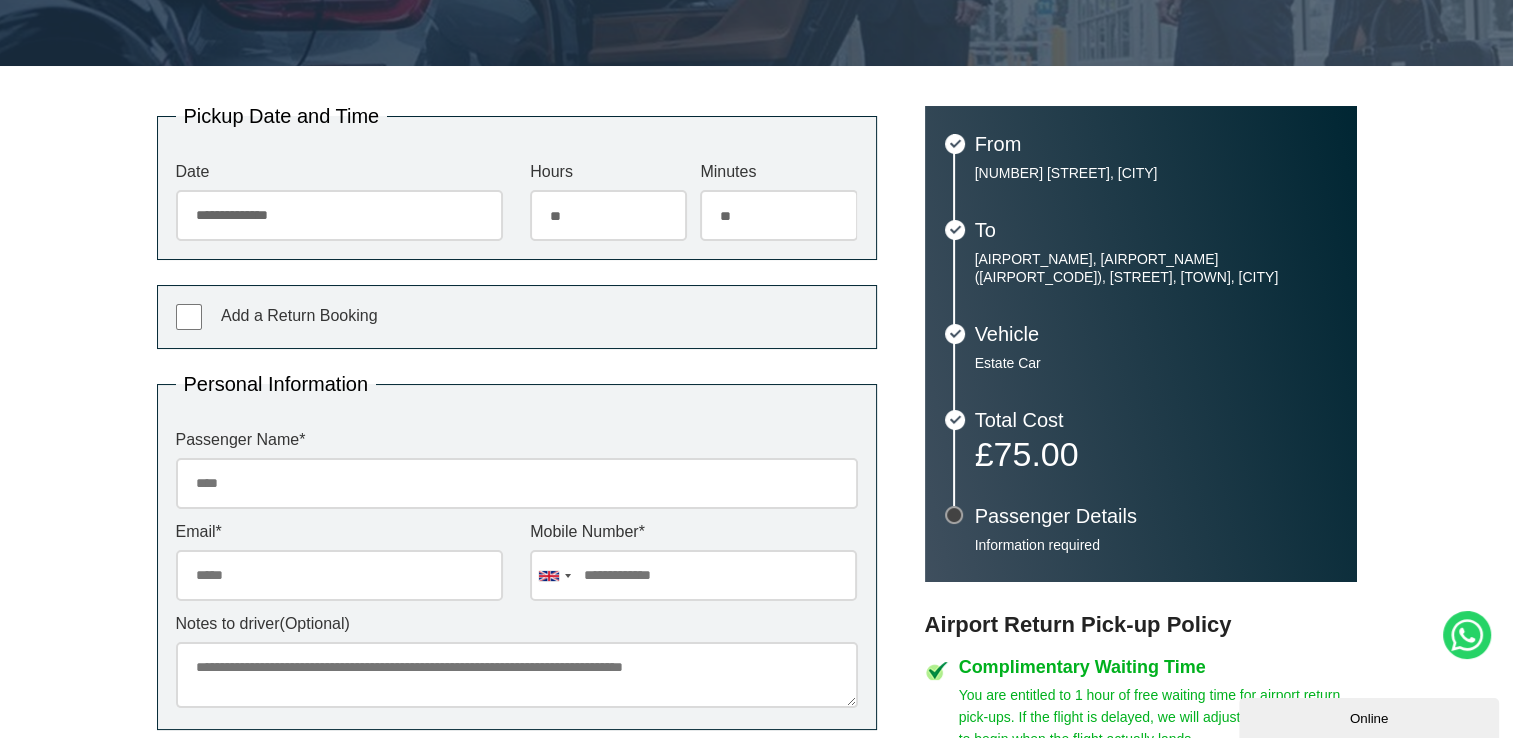 type on "**********" 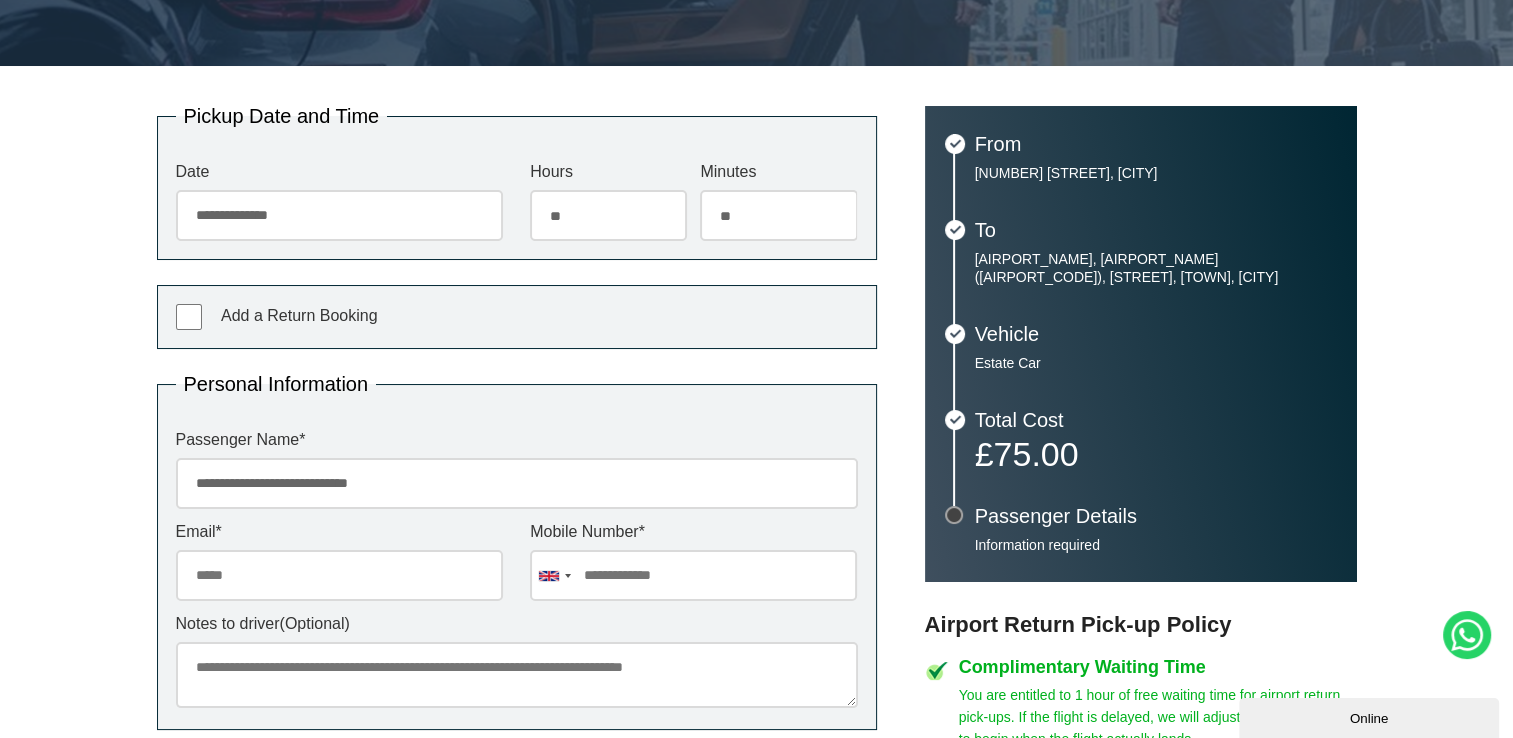 type on "**********" 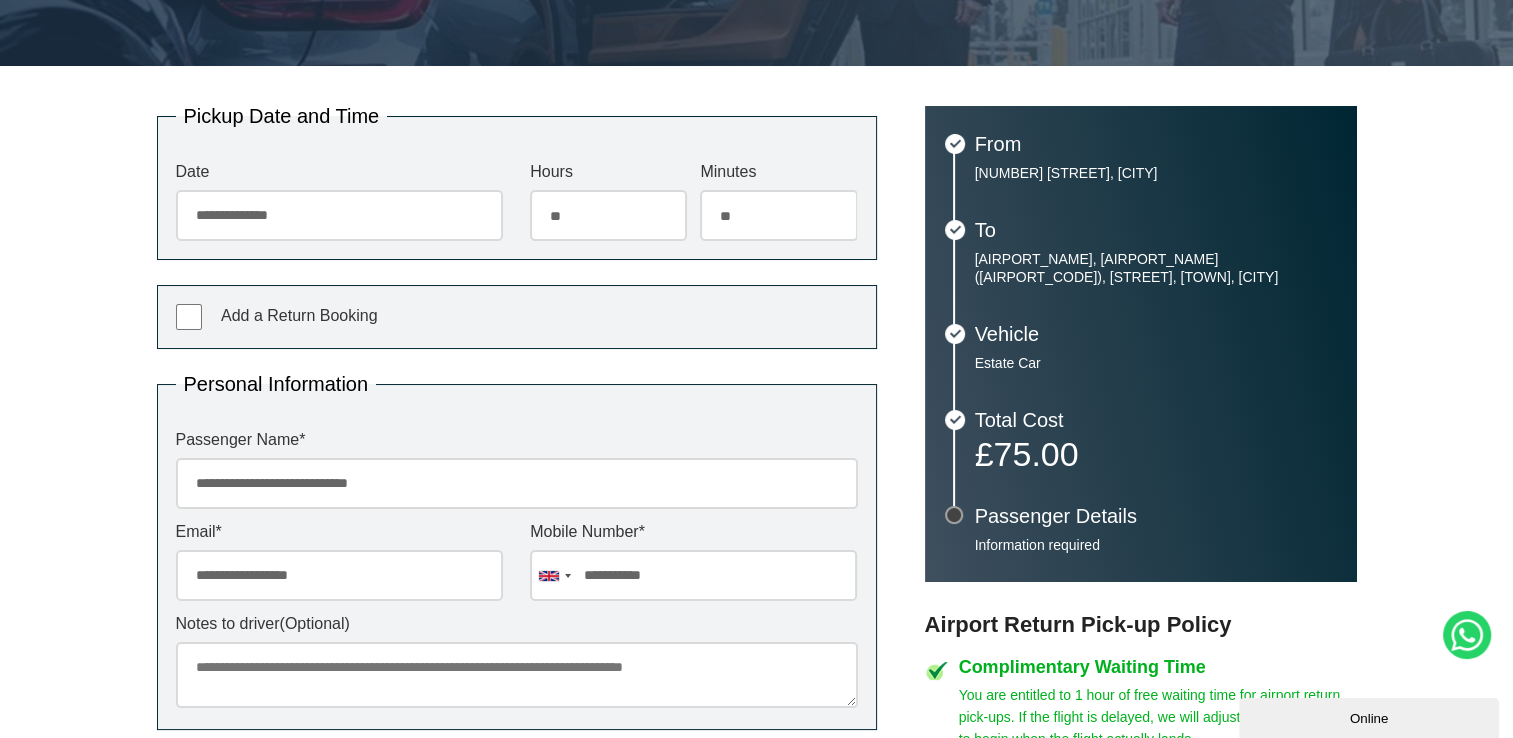 drag, startPoint x: 321, startPoint y: 501, endPoint x: 260, endPoint y: 482, distance: 63.89053 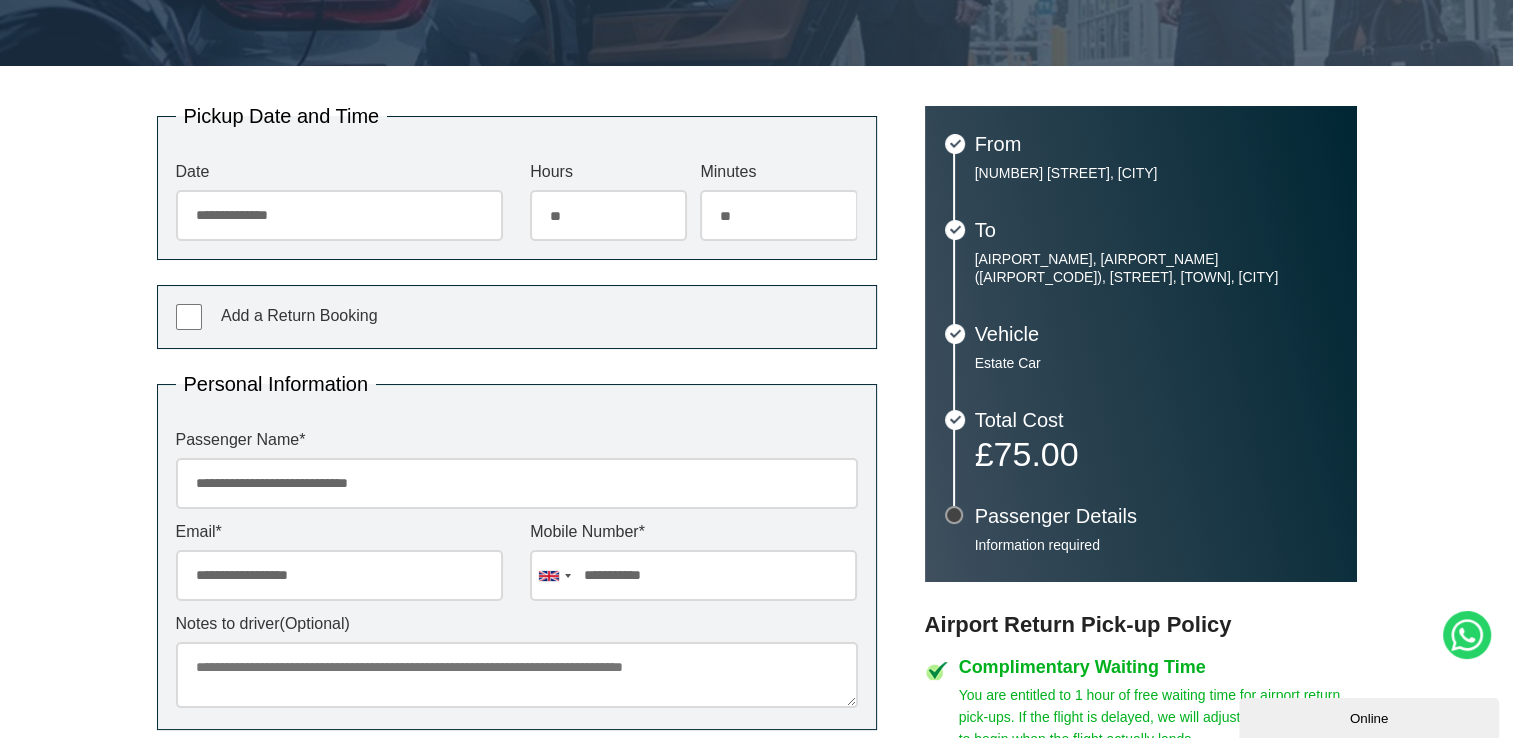 click on "**********" at bounding box center (517, 483) 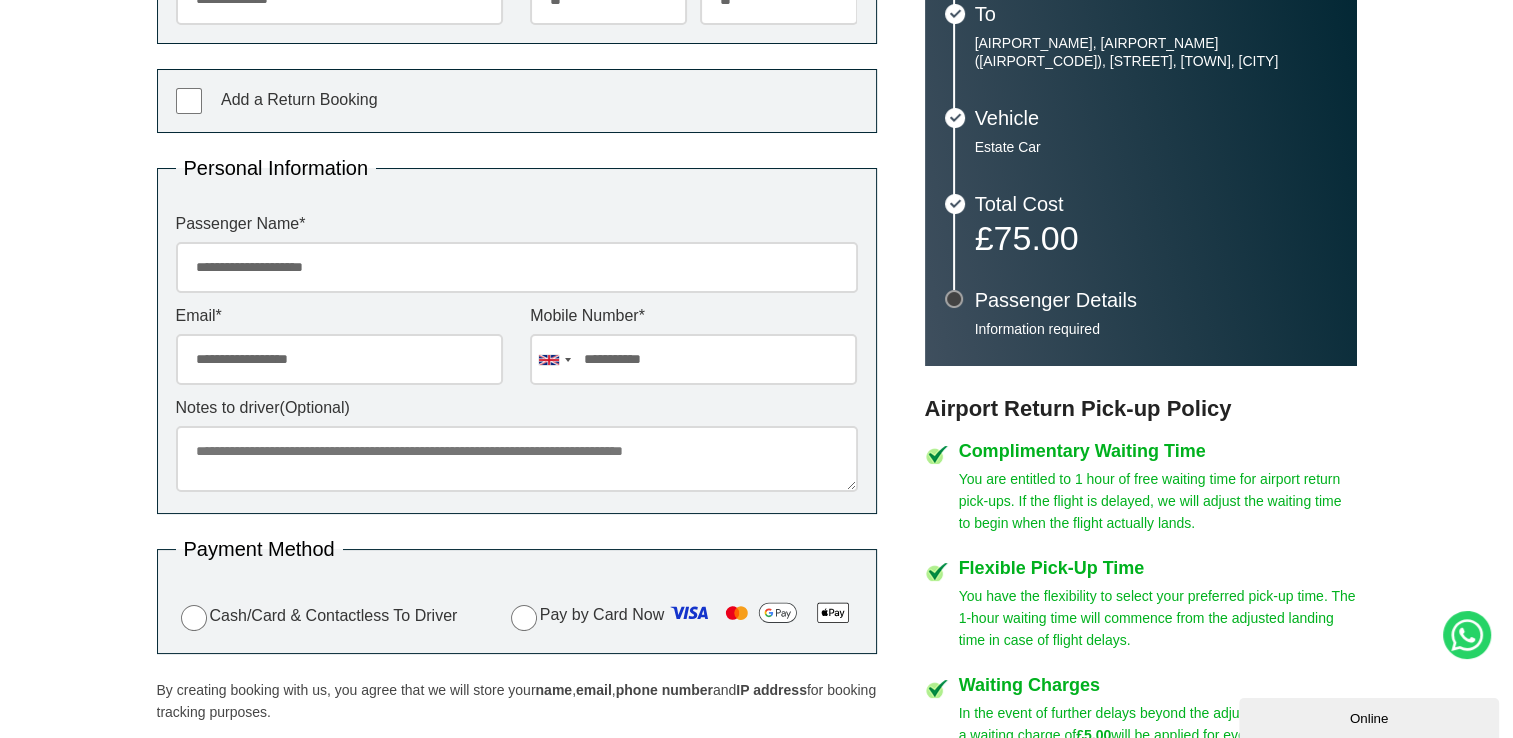 scroll, scrollTop: 617, scrollLeft: 0, axis: vertical 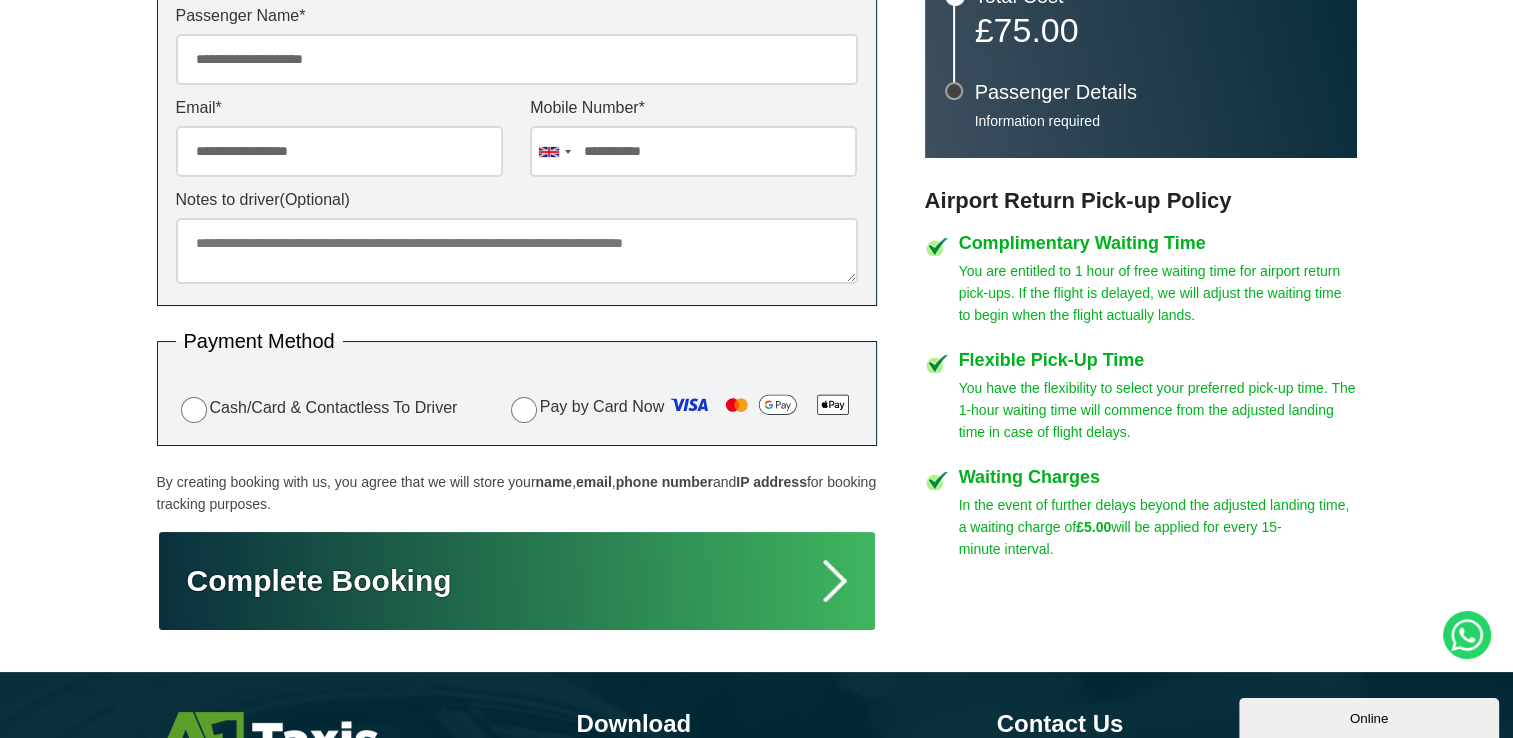 type on "**********" 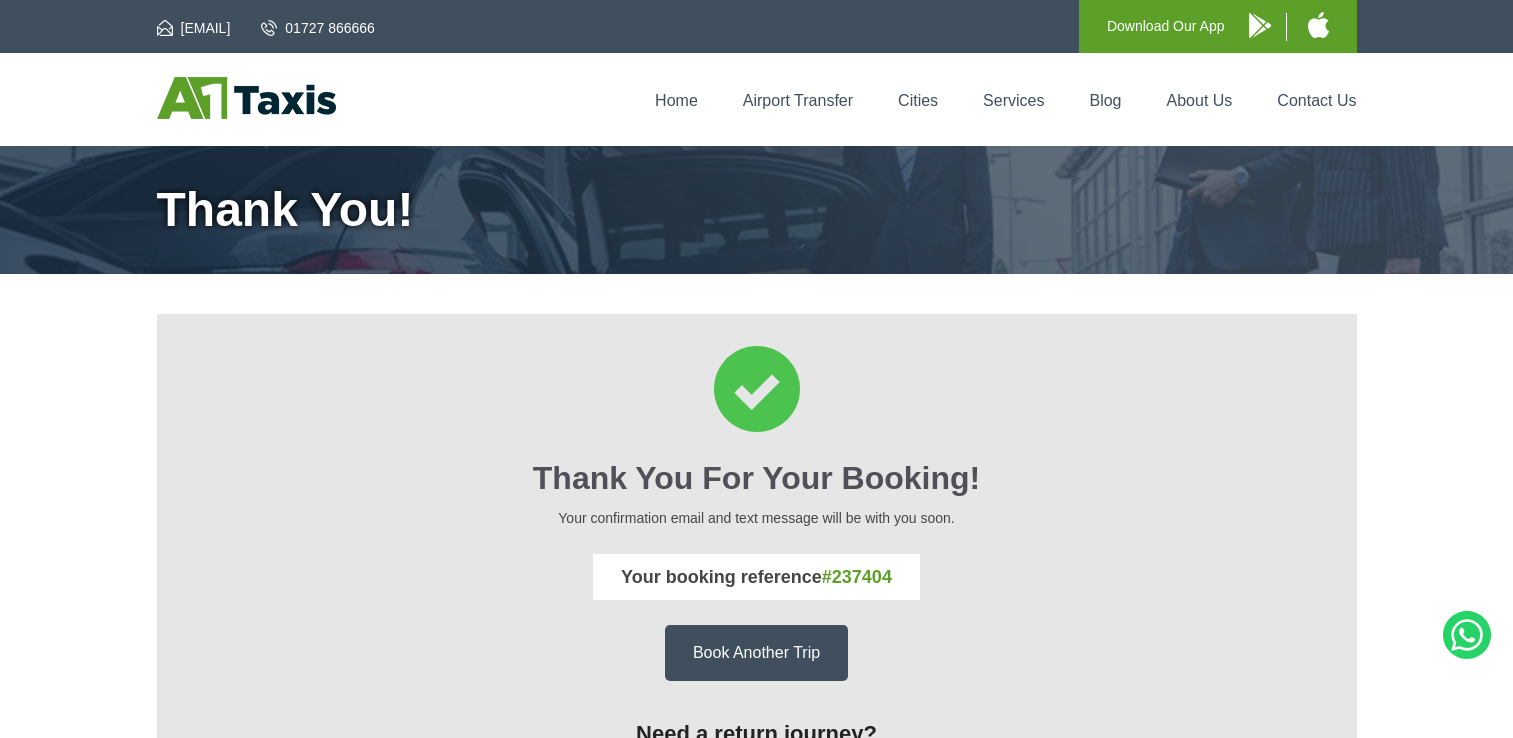 scroll, scrollTop: 0, scrollLeft: 0, axis: both 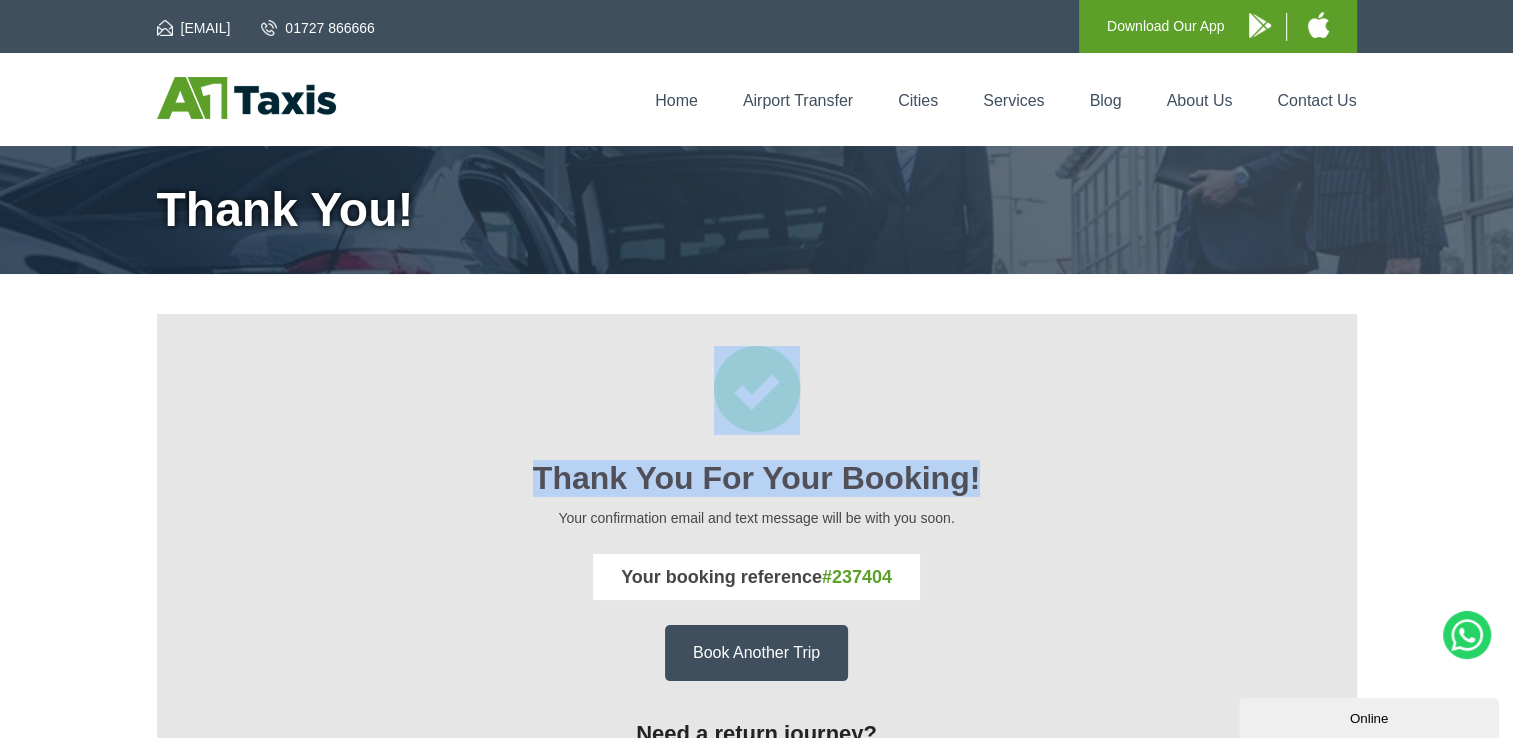 drag, startPoint x: 0, startPoint y: 0, endPoint x: 1296, endPoint y: 465, distance: 1376.8954 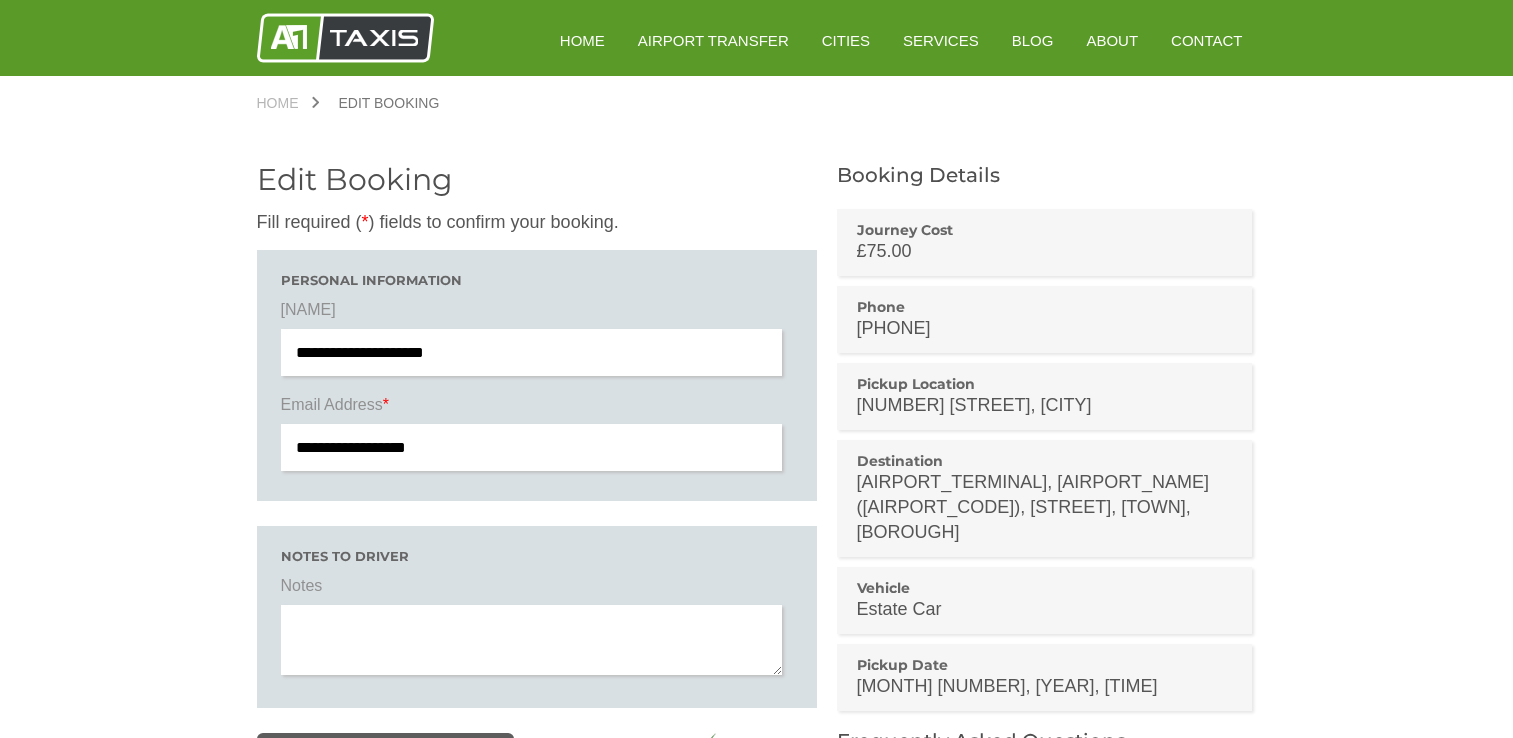 scroll, scrollTop: 0, scrollLeft: 0, axis: both 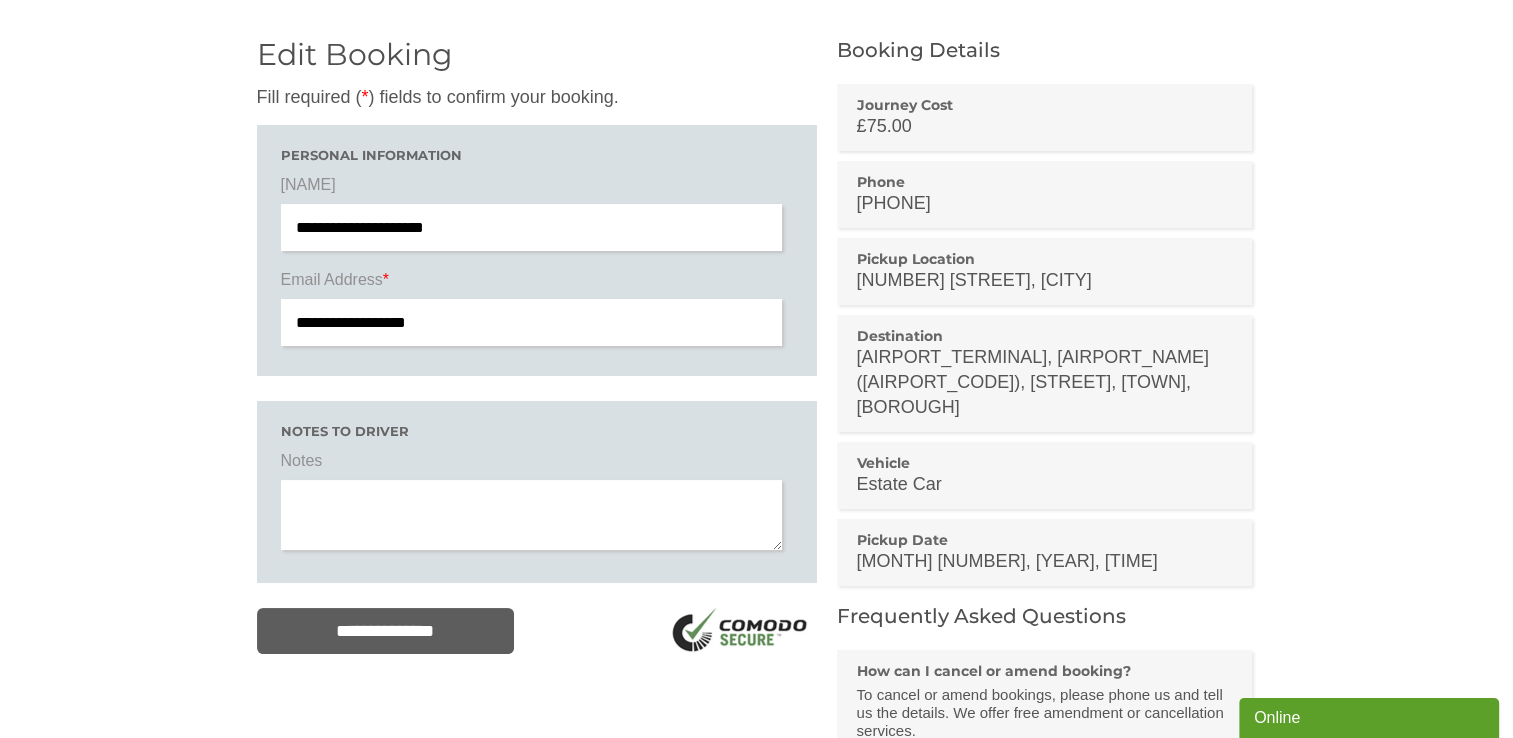 click on "[DATE], [TIME]" at bounding box center (1045, 561) 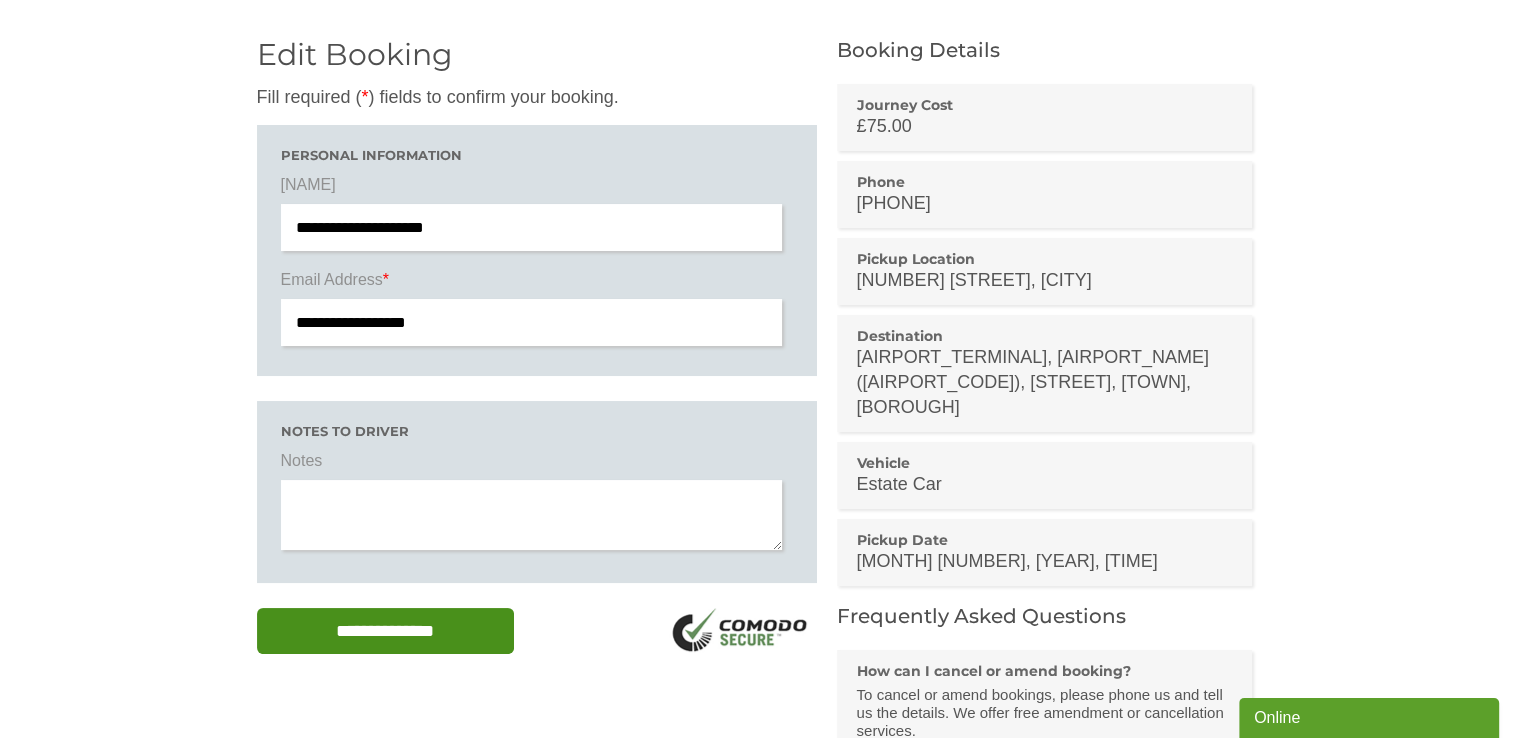 click on "**********" at bounding box center [386, 631] 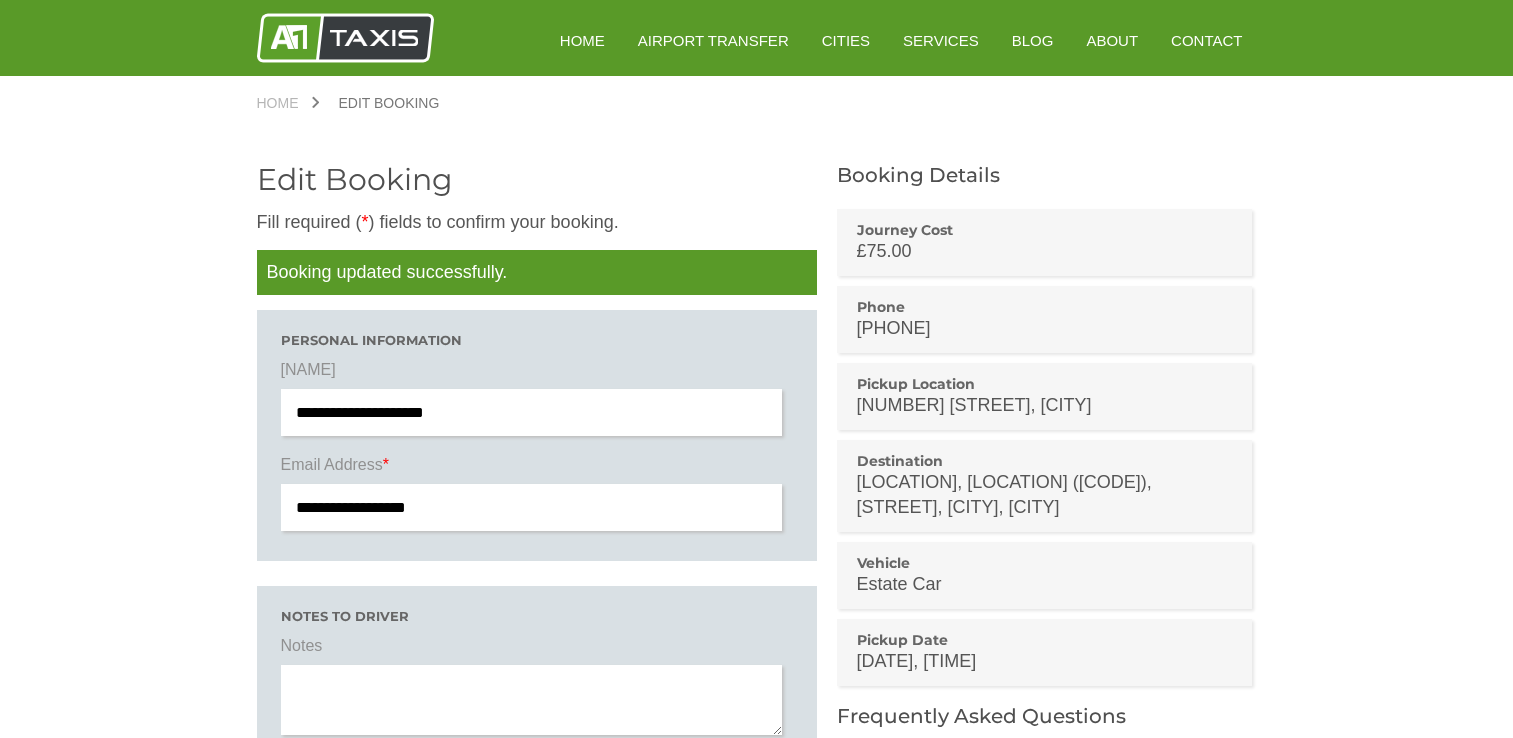 scroll, scrollTop: 0, scrollLeft: 0, axis: both 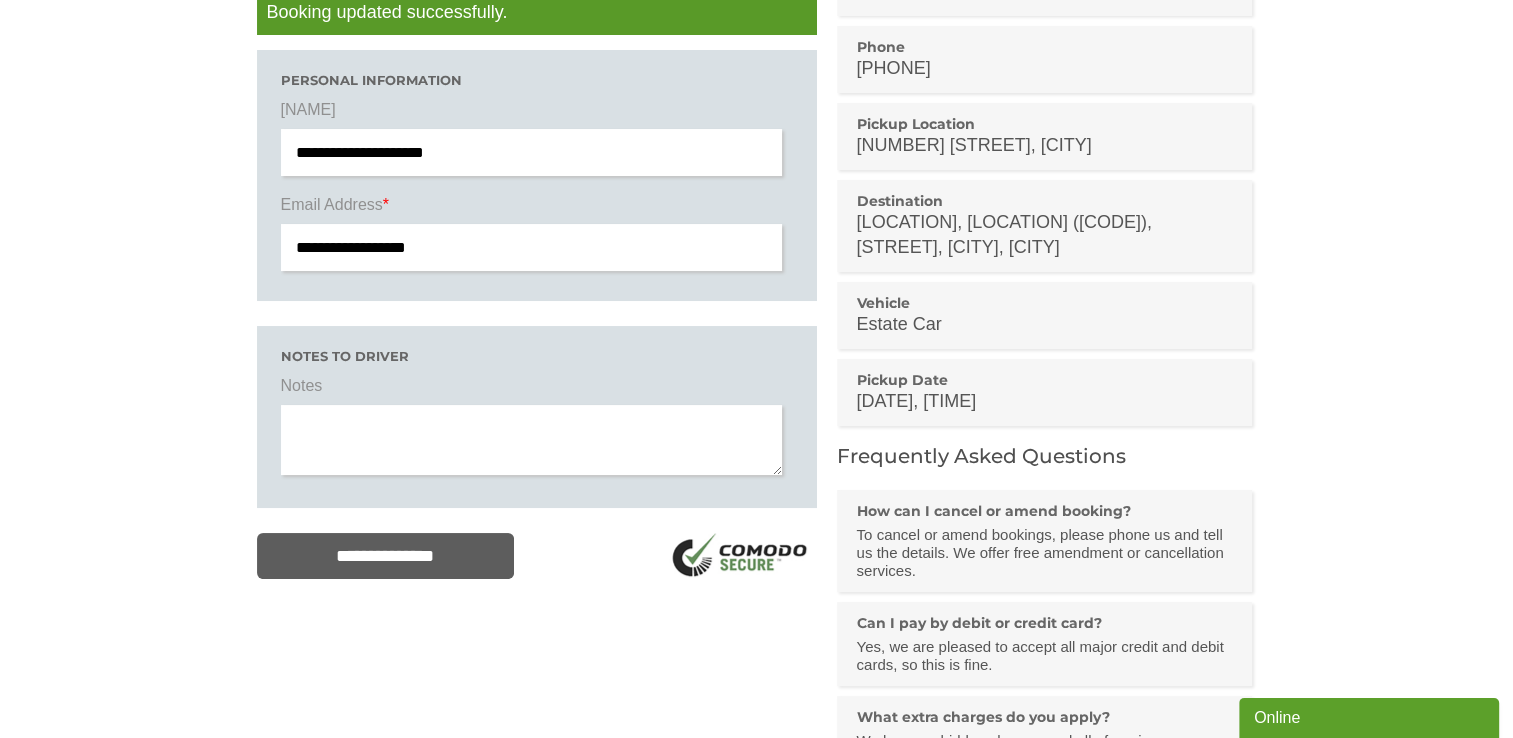 click on "[DATE], [TIME]" at bounding box center (1045, 401) 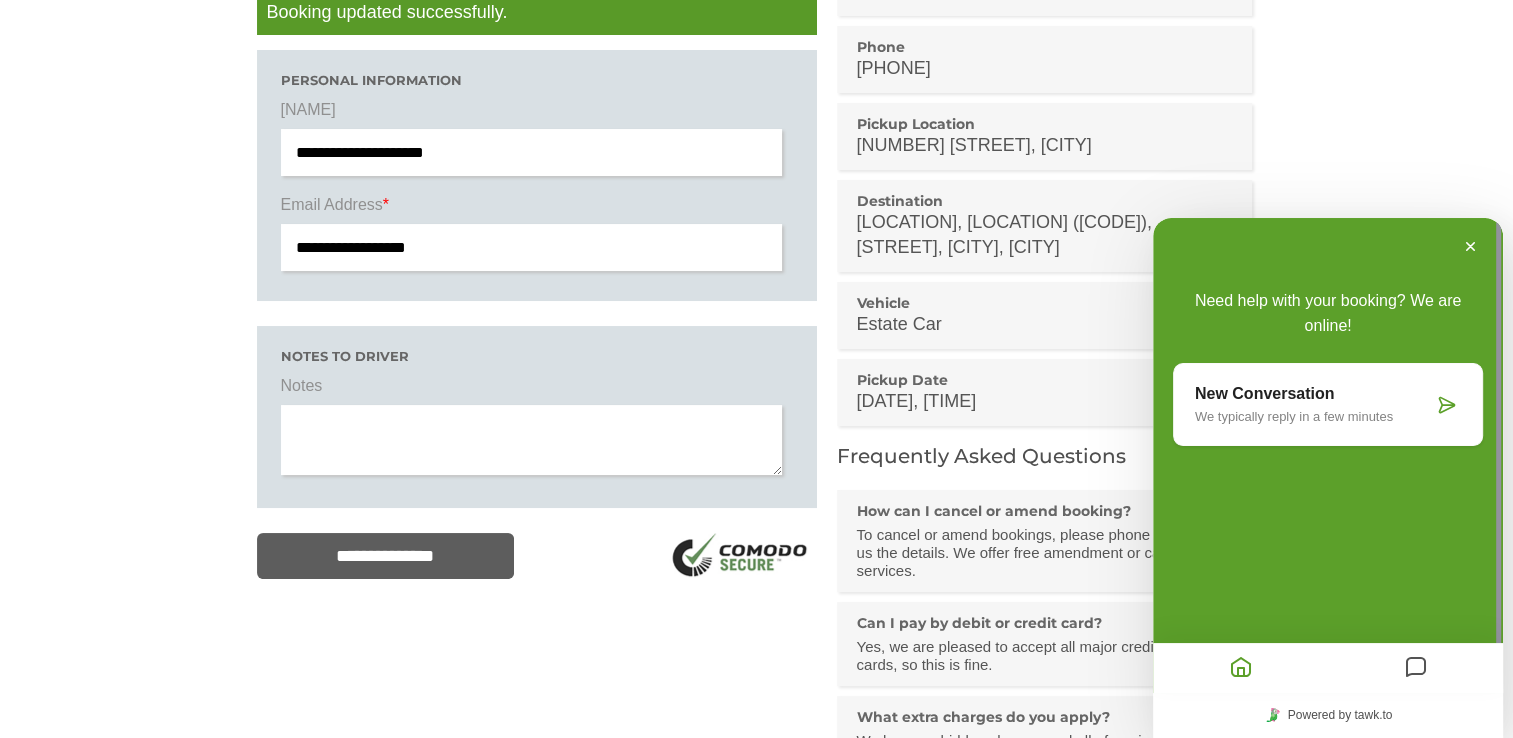 click on "New Conversation" at bounding box center [1314, 394] 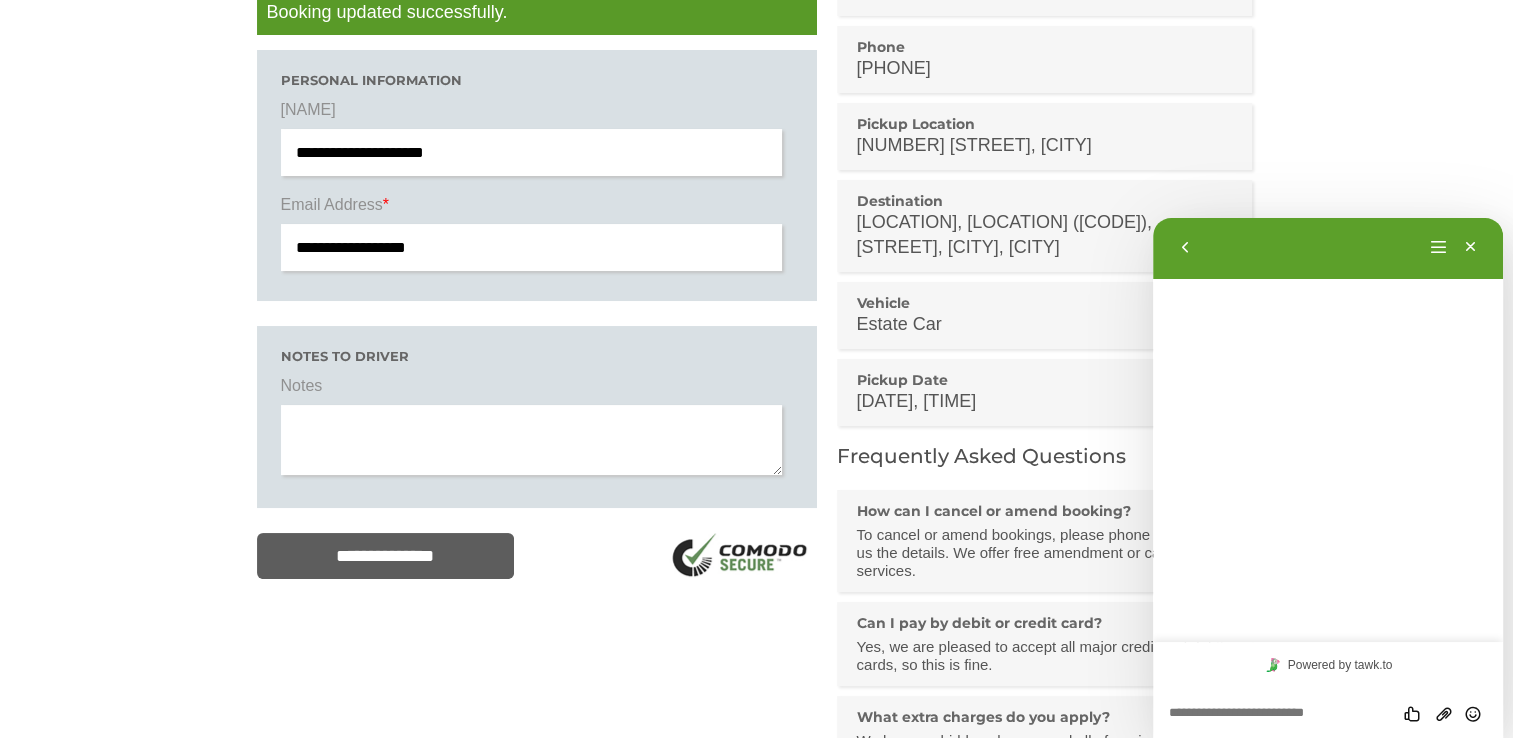 click at bounding box center [1153, 218] 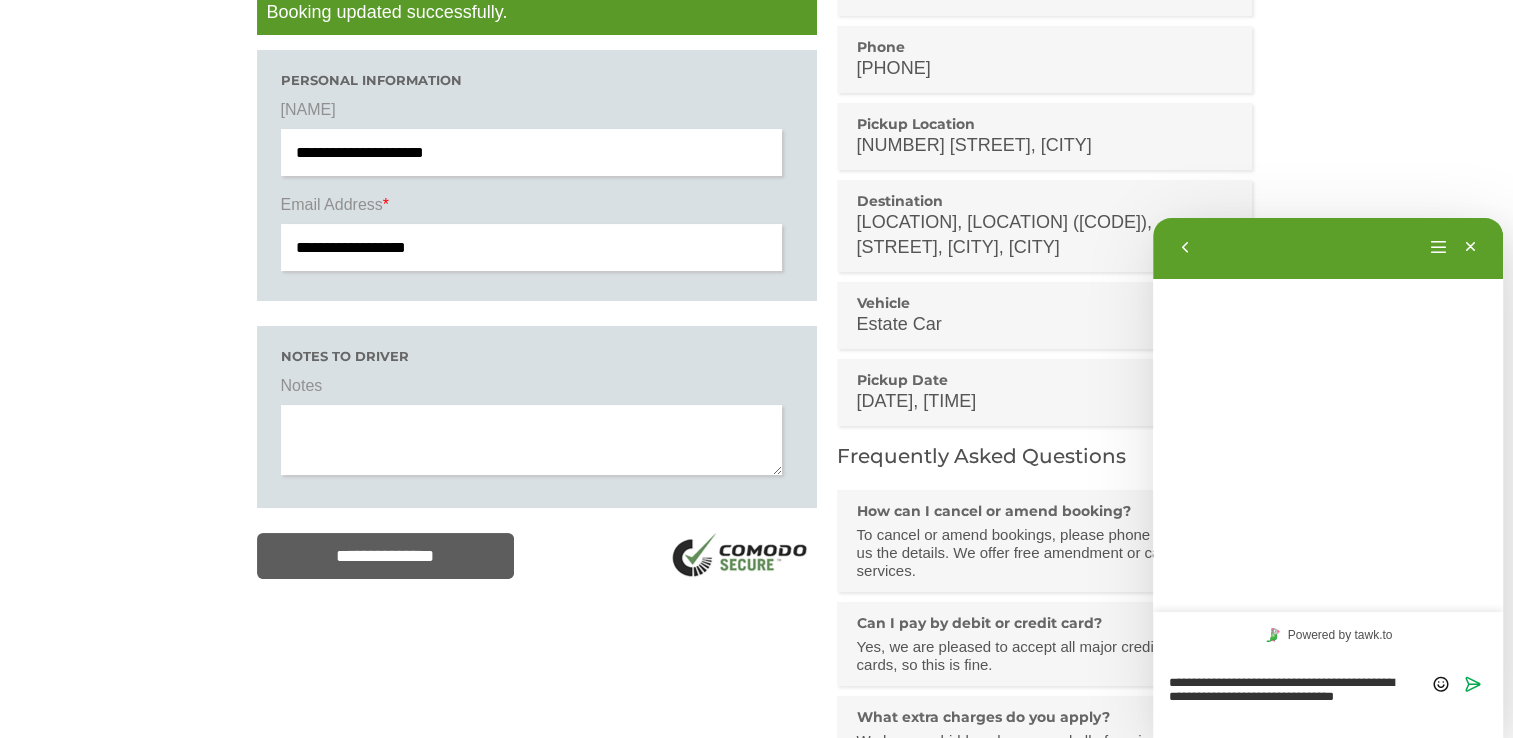 scroll, scrollTop: 0, scrollLeft: 0, axis: both 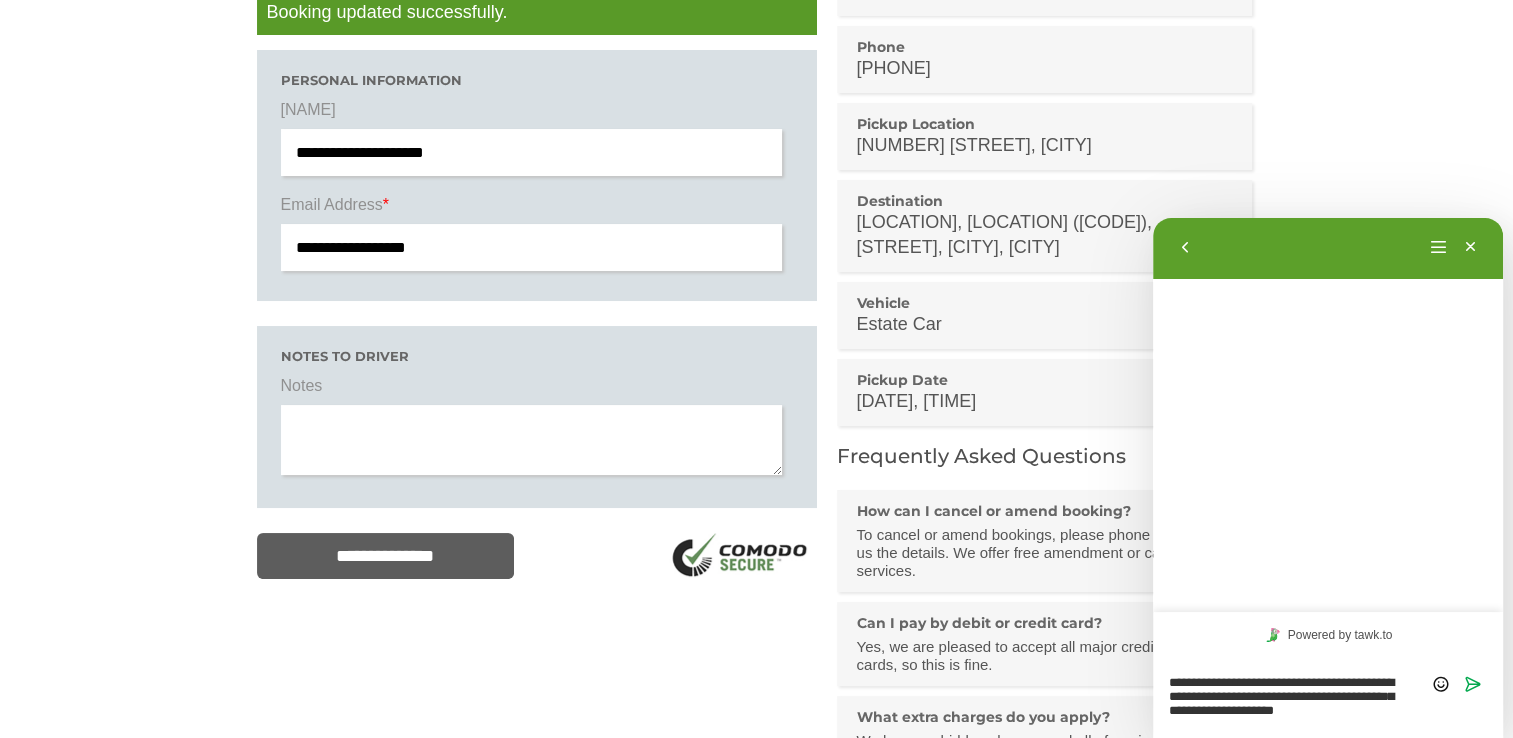 type on "**********" 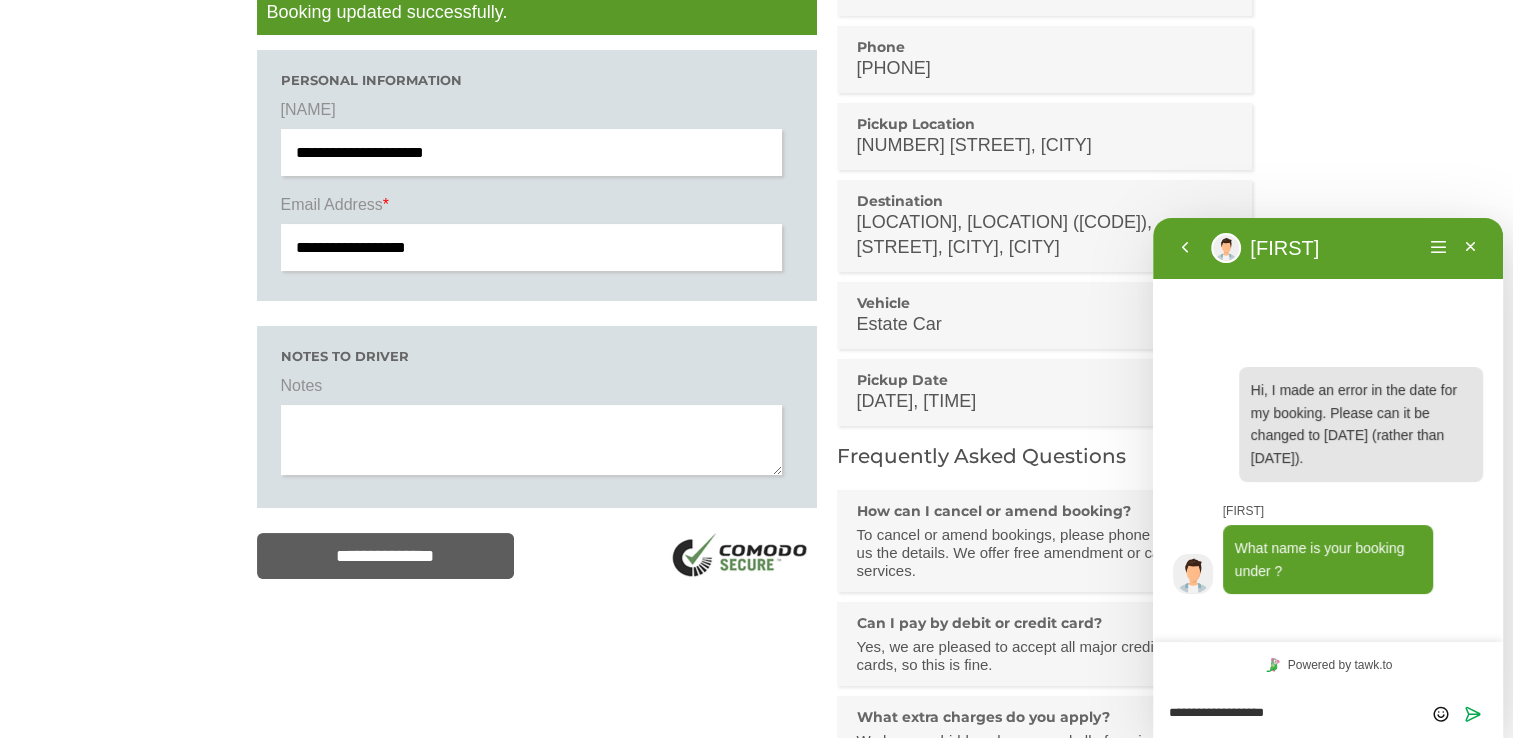 type on "**********" 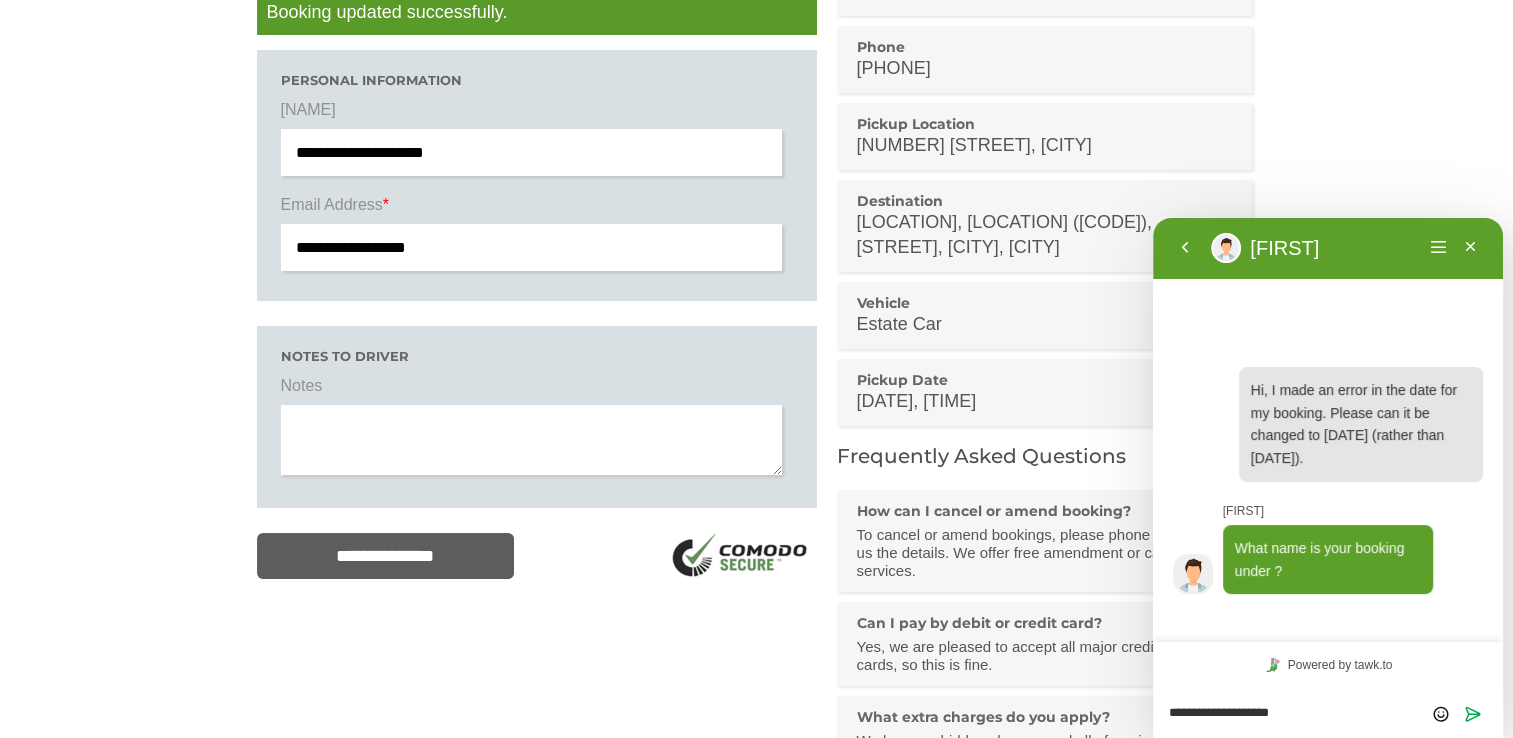 type 